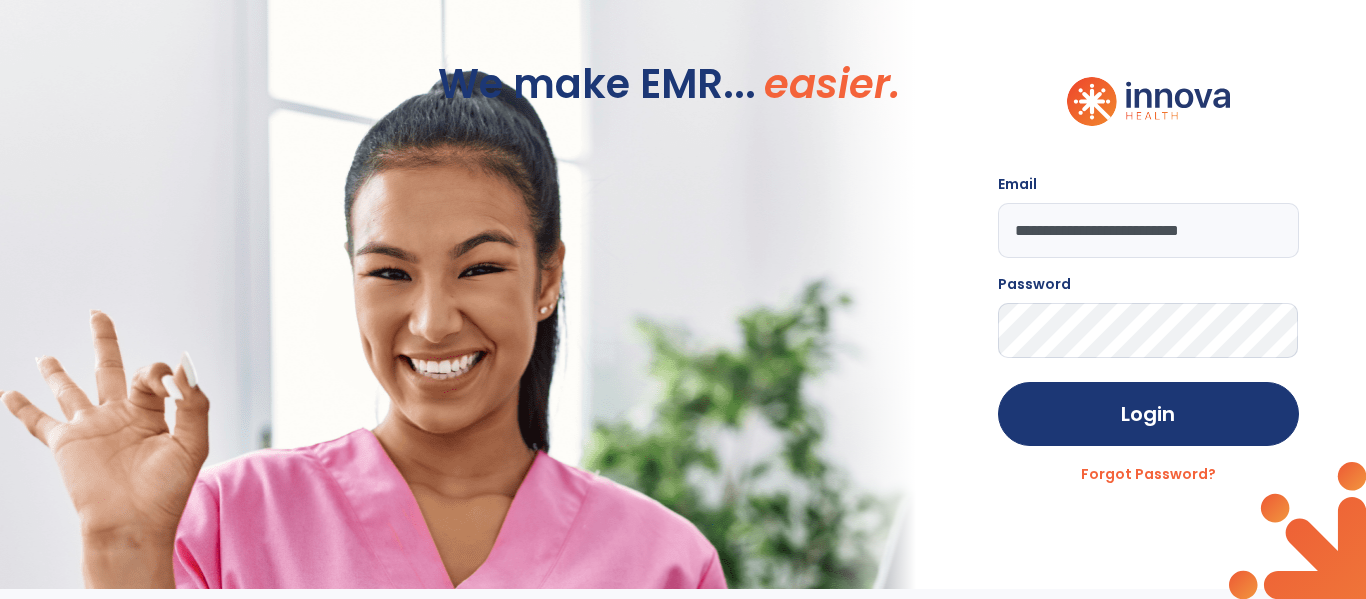scroll, scrollTop: 0, scrollLeft: 0, axis: both 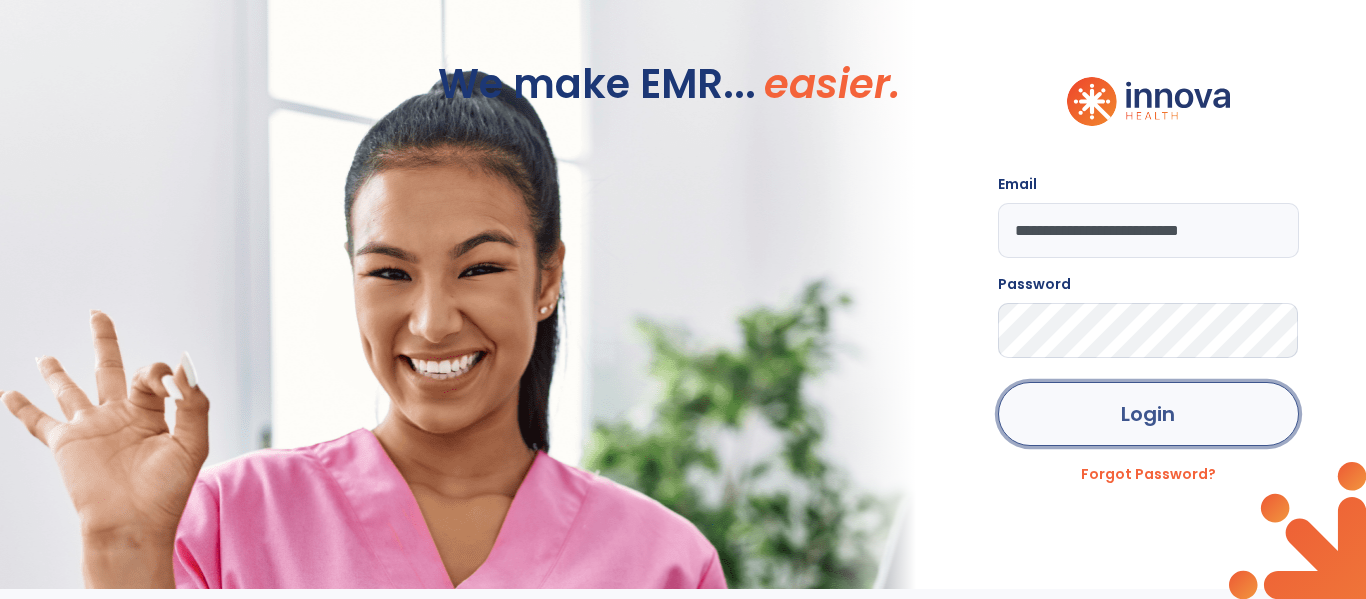 click on "Login" 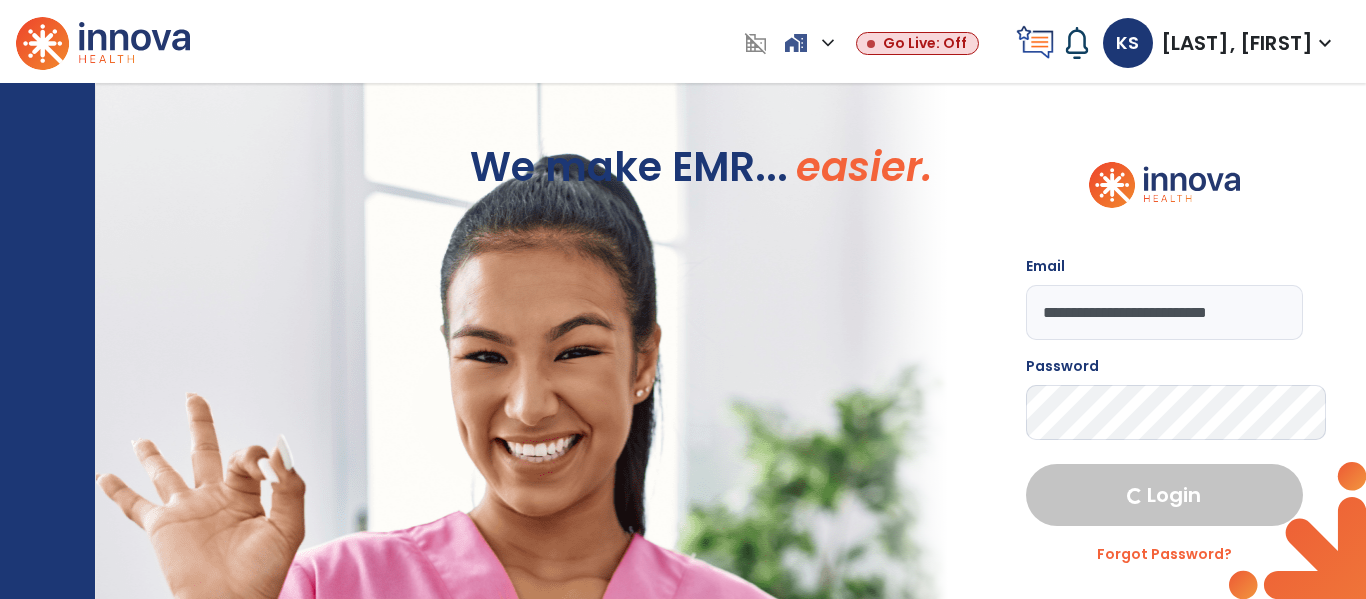 select on "****" 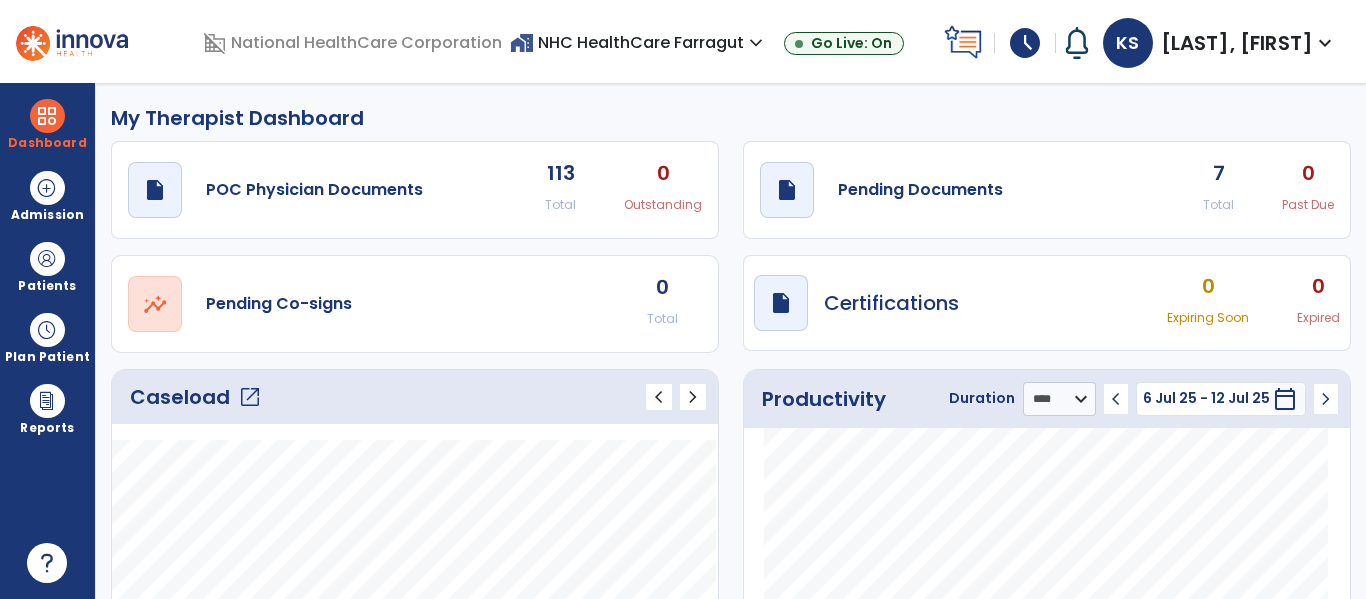 click on "schedule" at bounding box center (1025, 43) 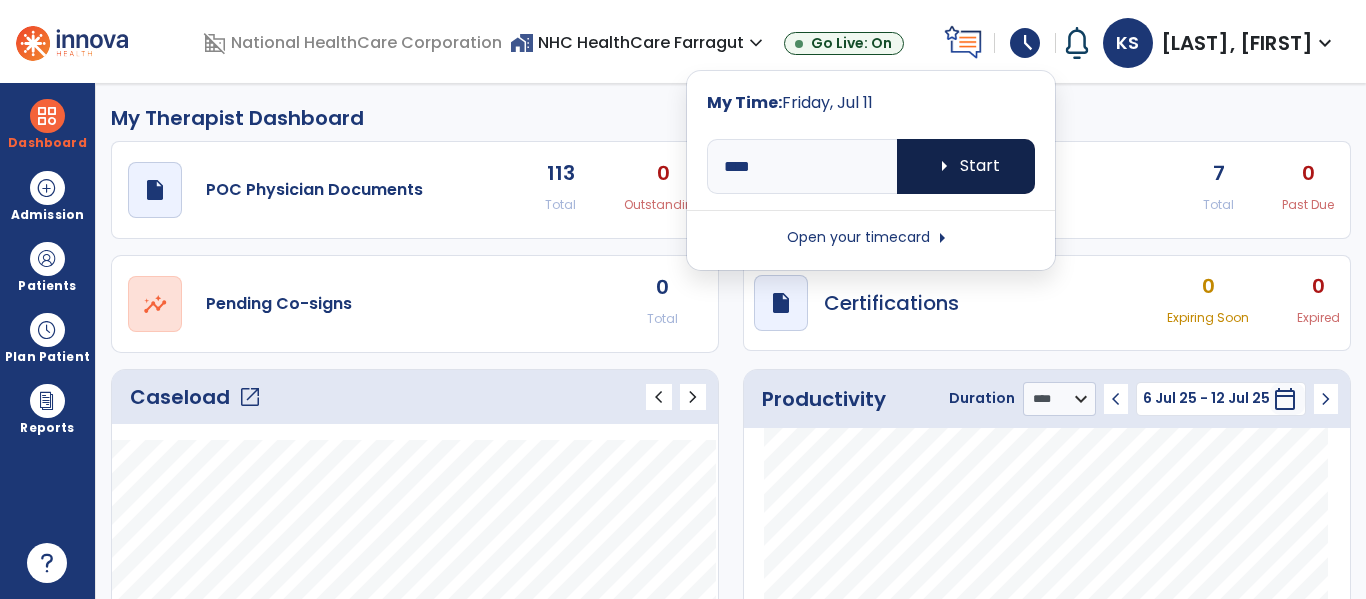 click on "arrow_right  Start" at bounding box center [966, 166] 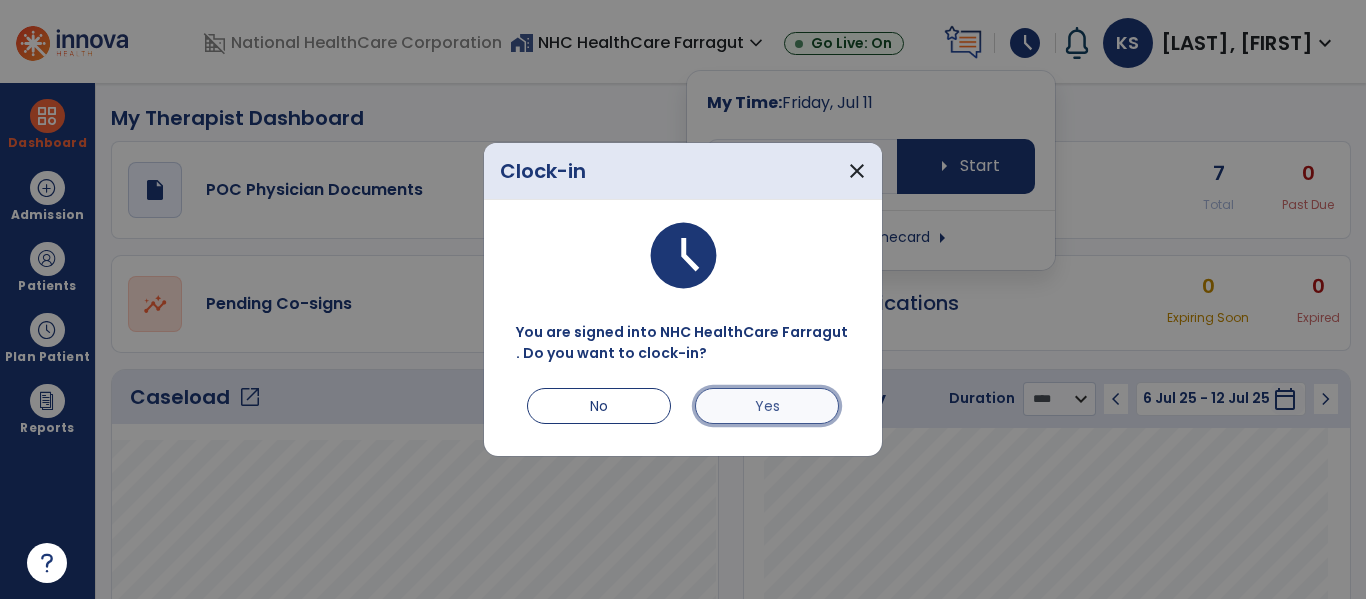 click on "Yes" at bounding box center (767, 406) 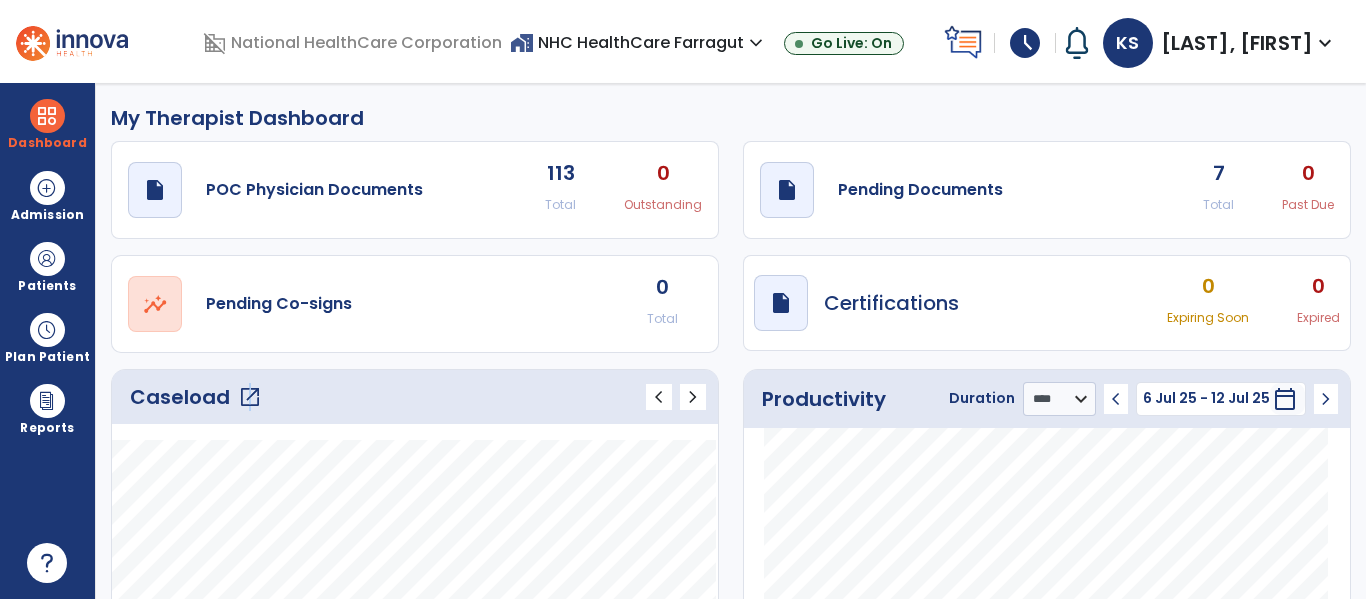 click on "open_in_new" 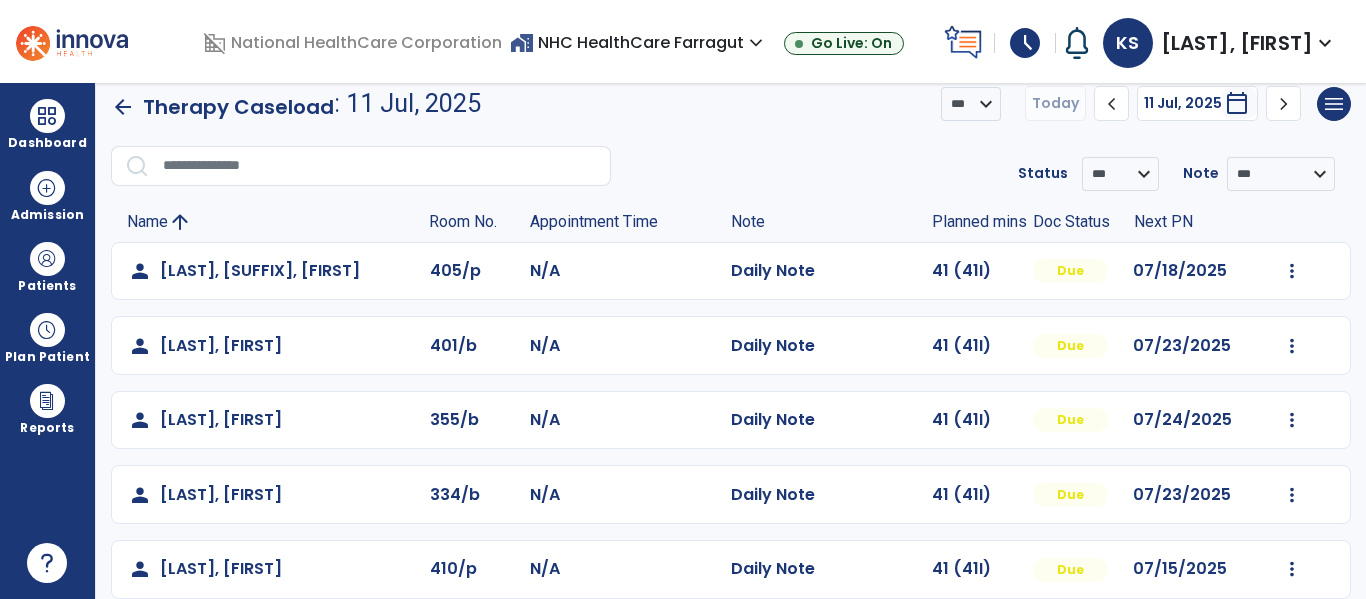 scroll, scrollTop: 0, scrollLeft: 0, axis: both 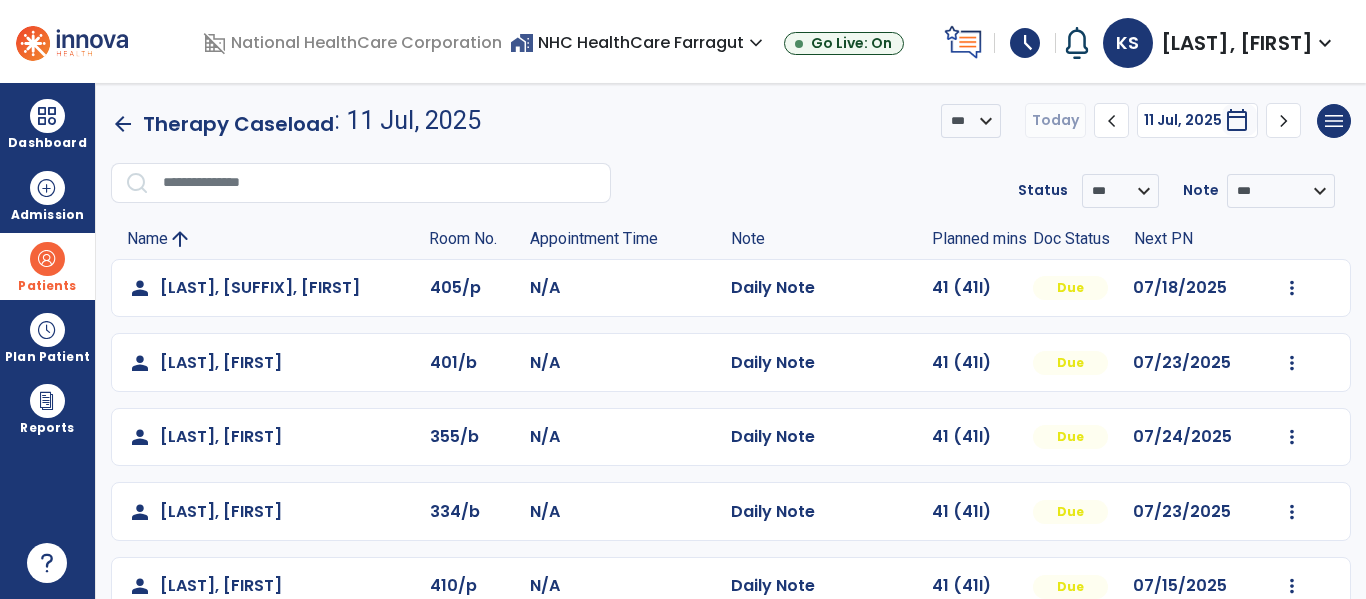 click at bounding box center [47, 259] 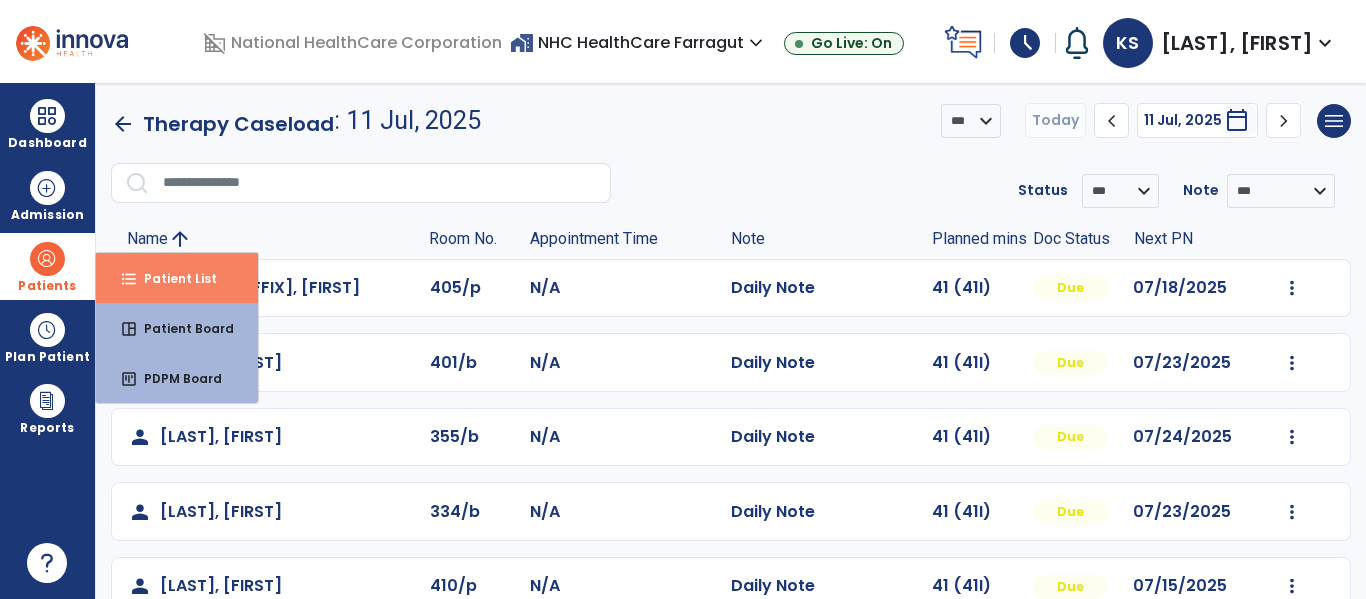 click on "Patient List" at bounding box center (172, 278) 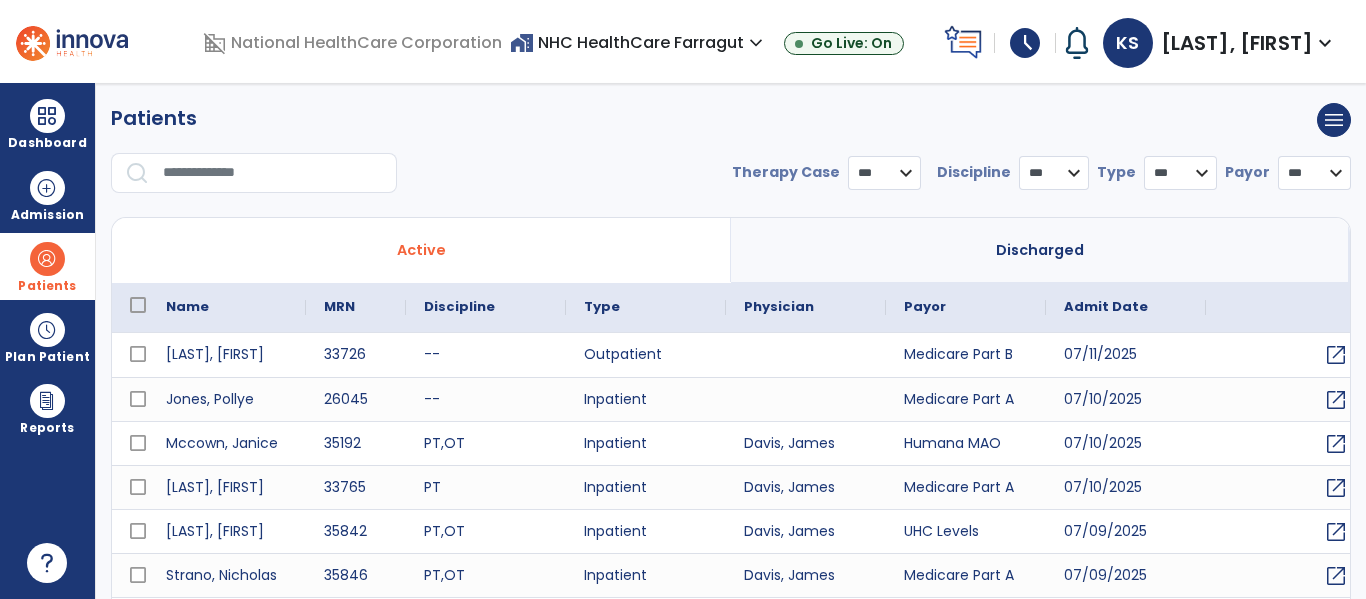 select on "***" 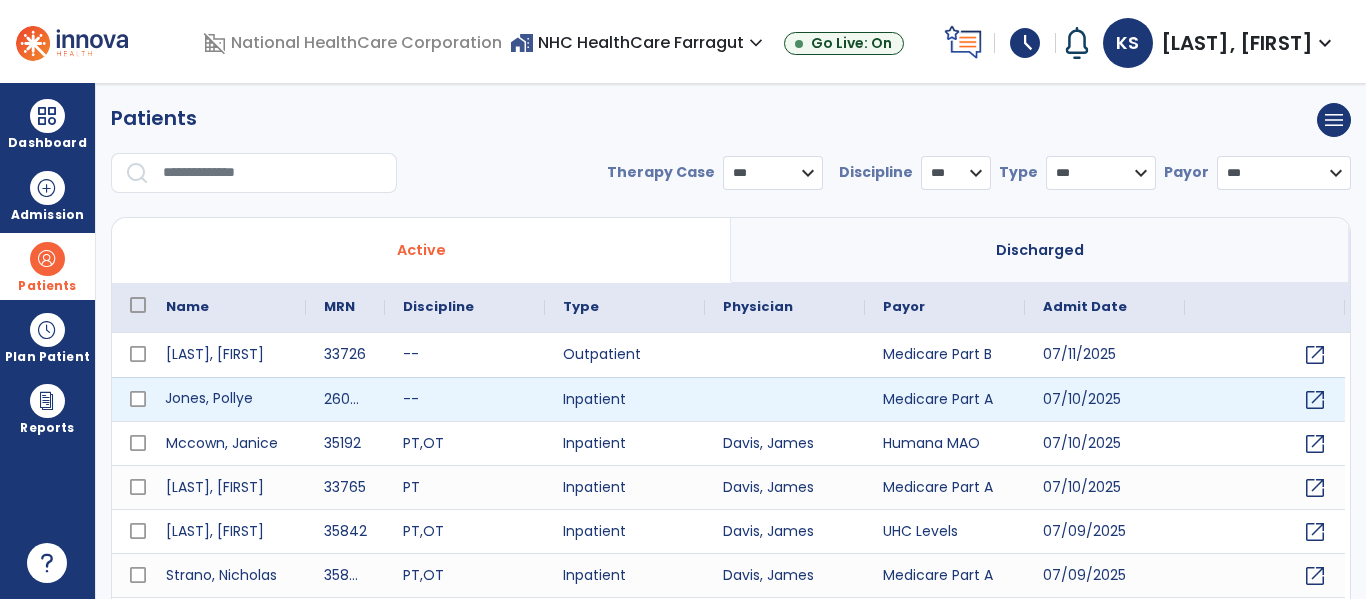 click on "Jones, Pollye" at bounding box center (227, 399) 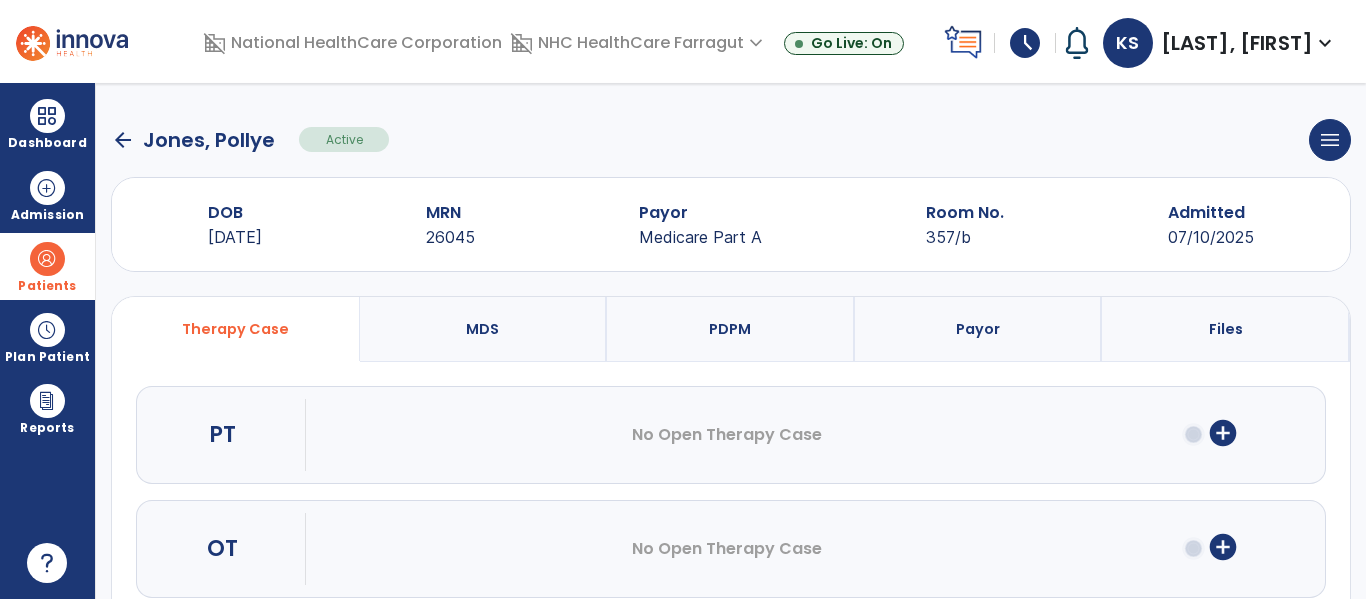 click on "add_circle" at bounding box center [1223, 433] 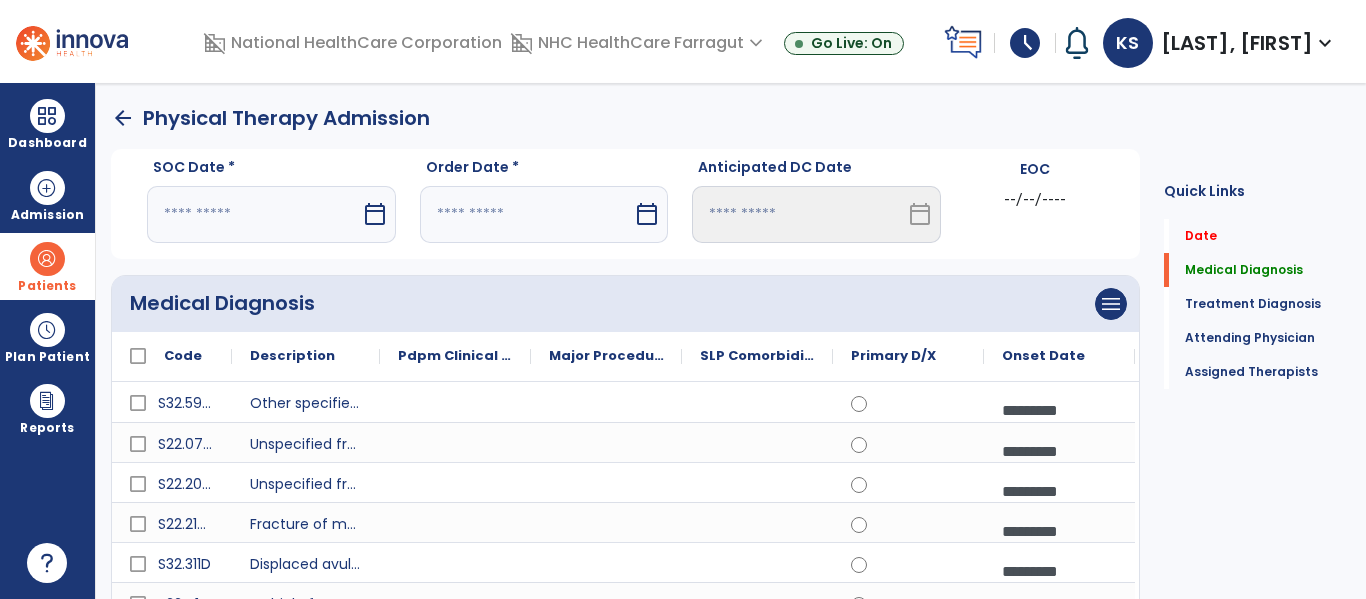 click at bounding box center (254, 214) 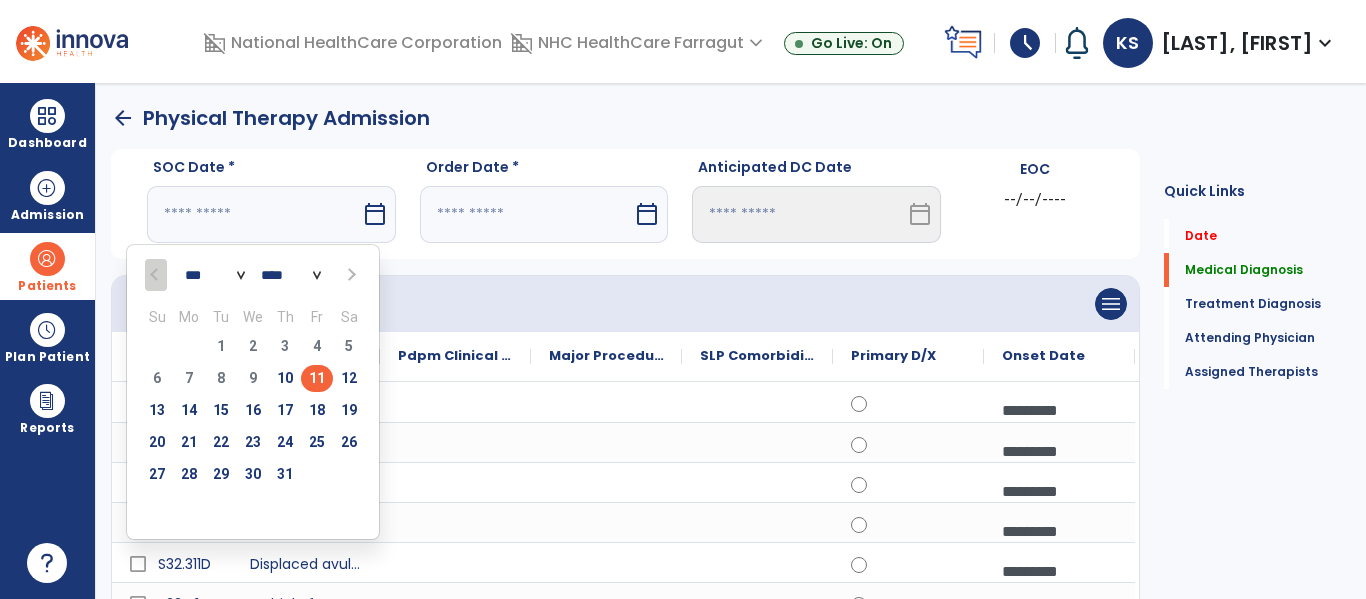 click on "11" at bounding box center [317, 378] 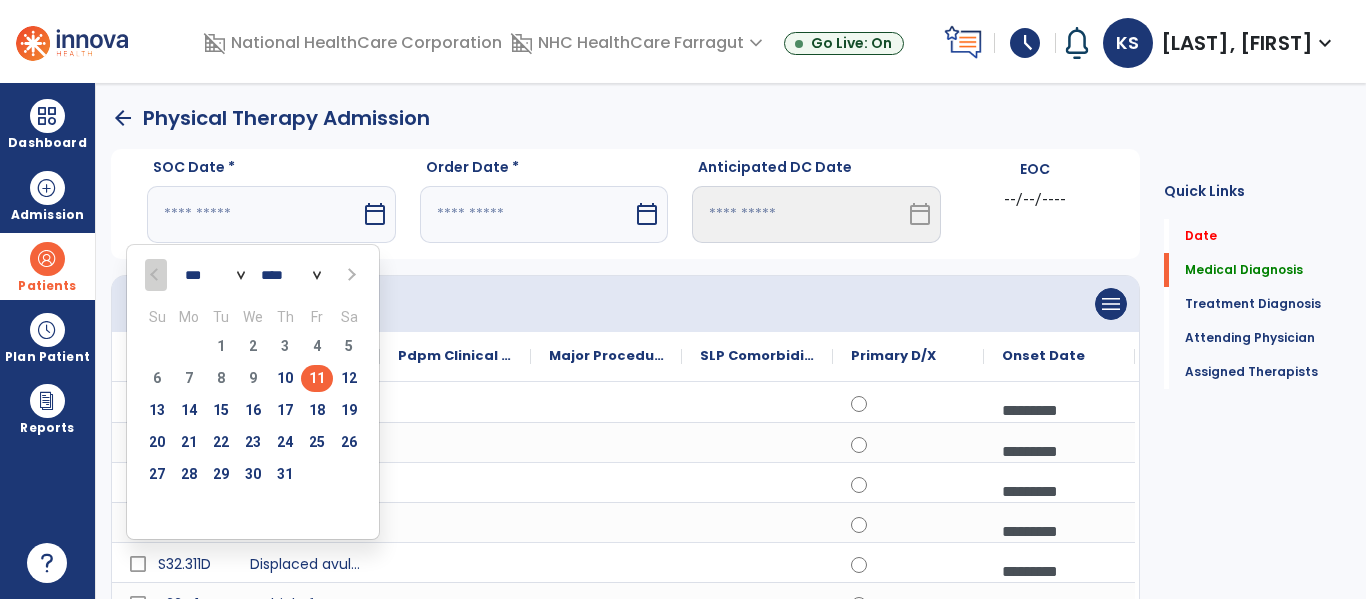 type on "*********" 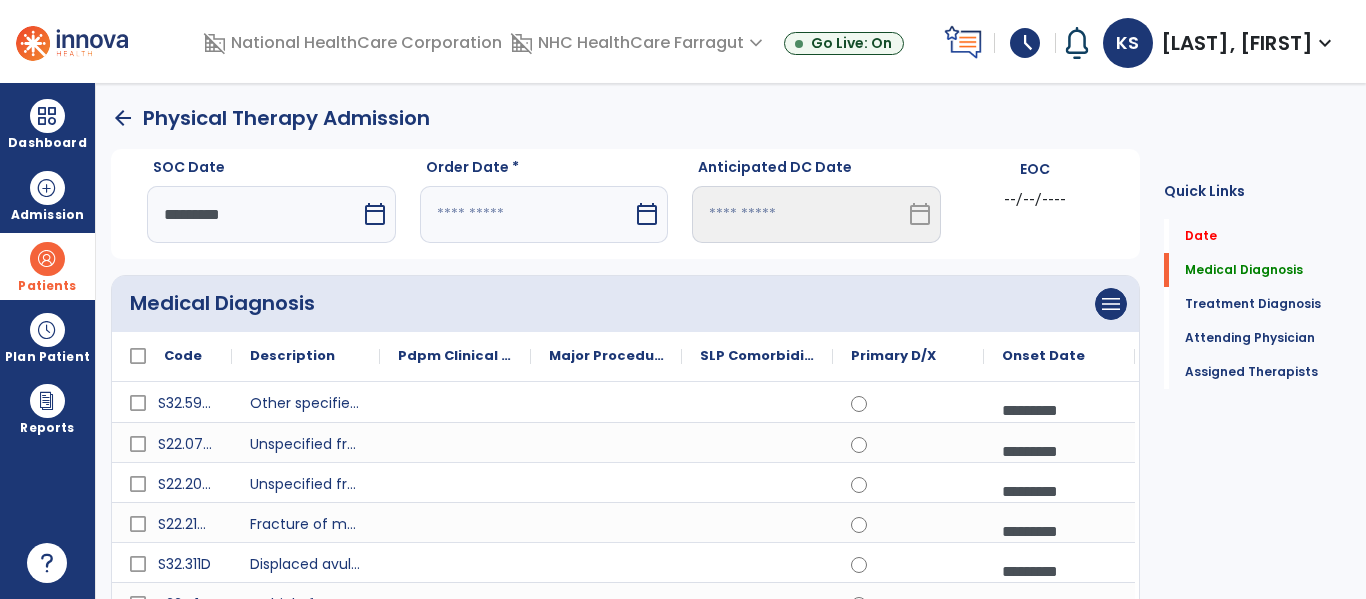 click at bounding box center (527, 214) 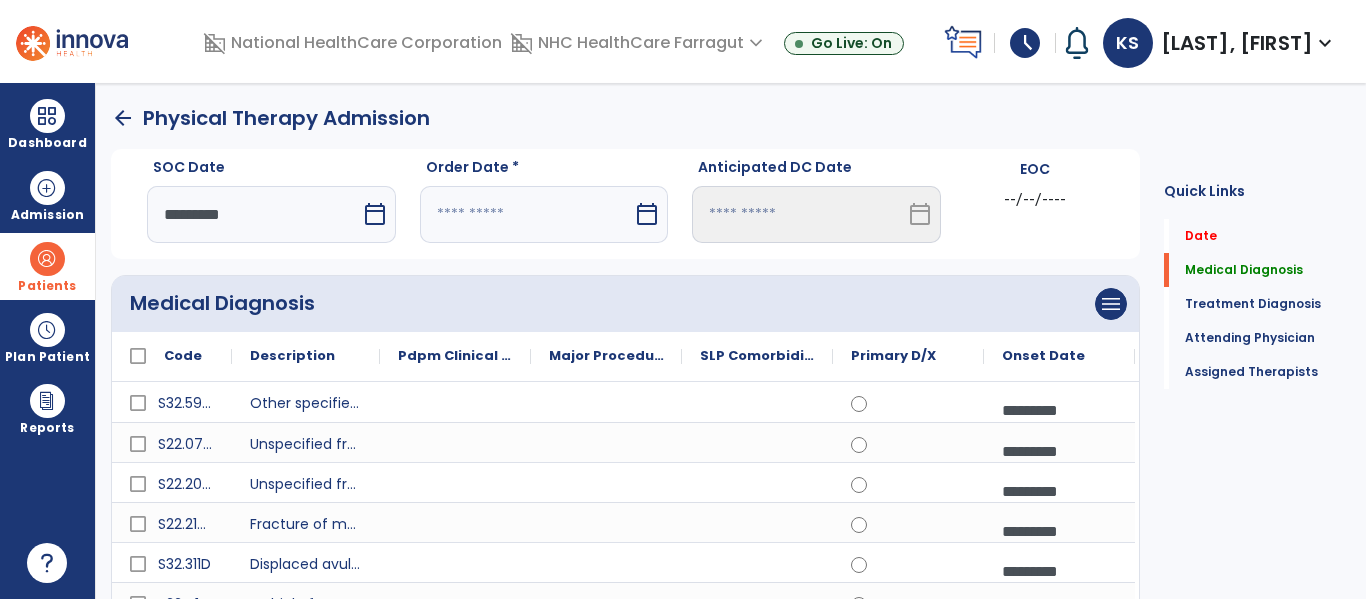 select on "*" 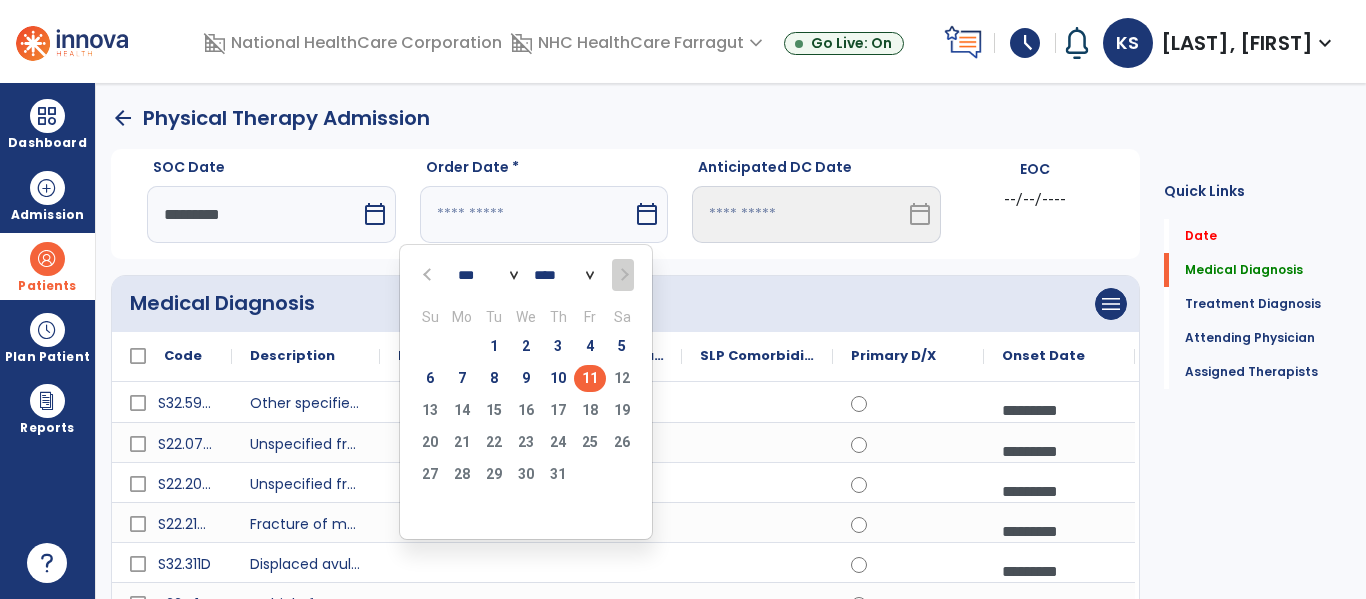click on "11" at bounding box center [590, 378] 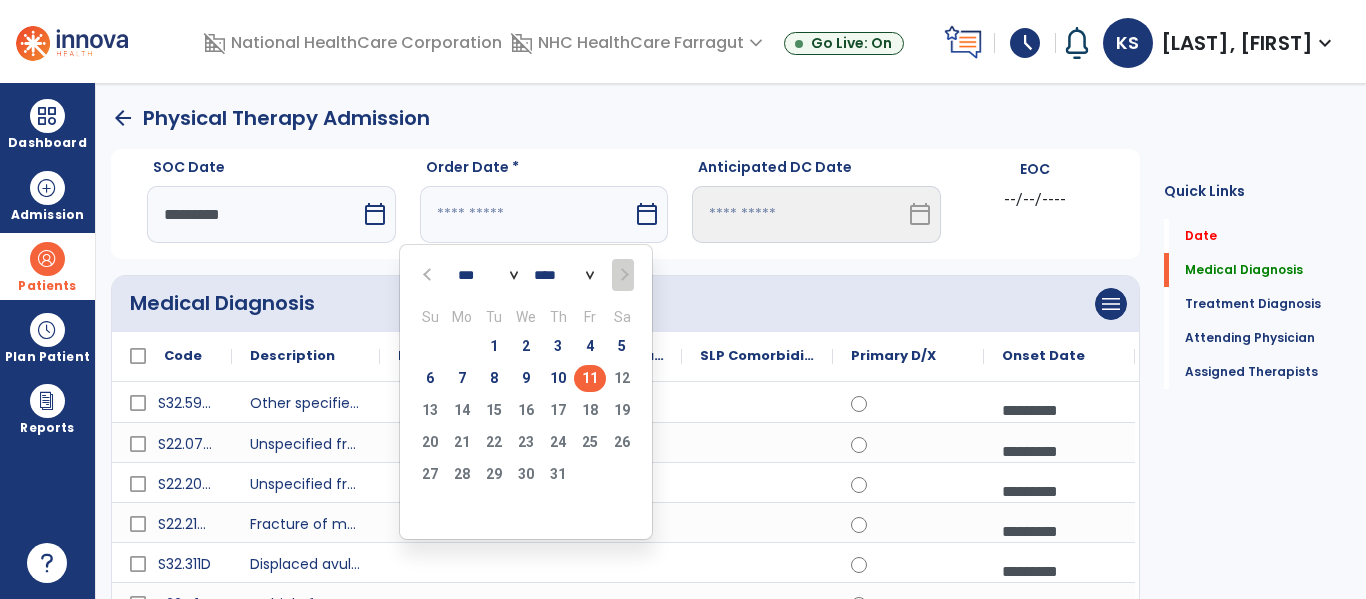 type on "*********" 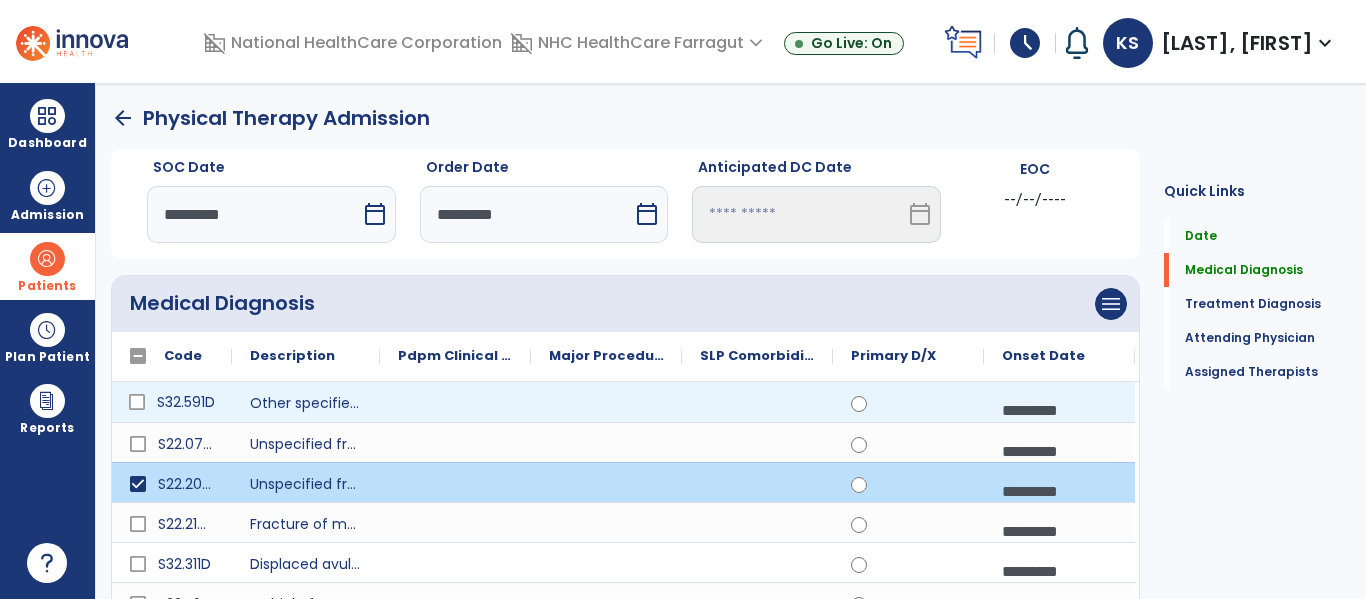 click on "S32.591D" at bounding box center [186, 402] 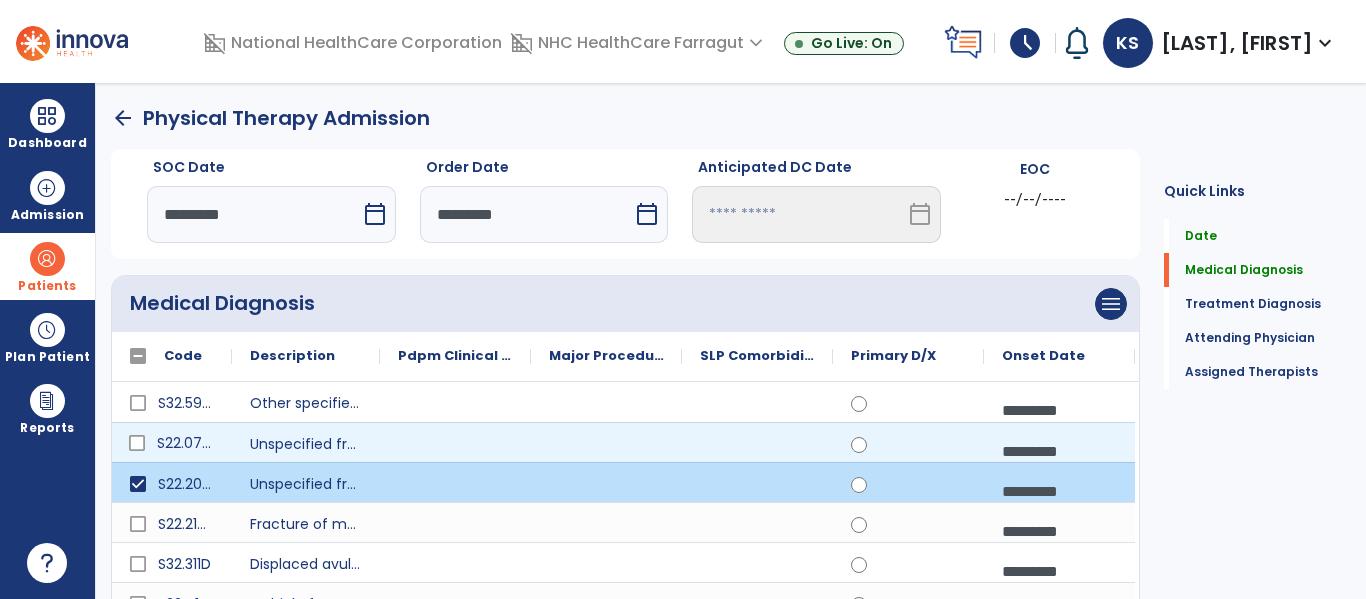 click on "S22.079D" at bounding box center [186, 443] 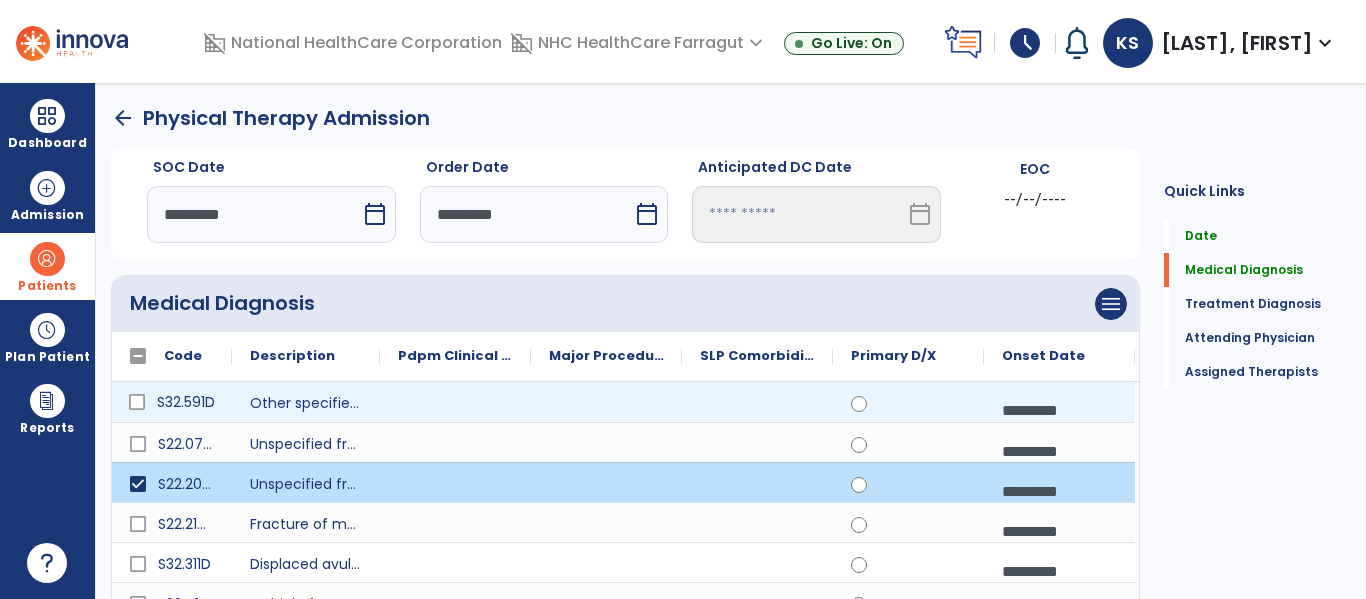 click on "S32.591D" at bounding box center (186, 402) 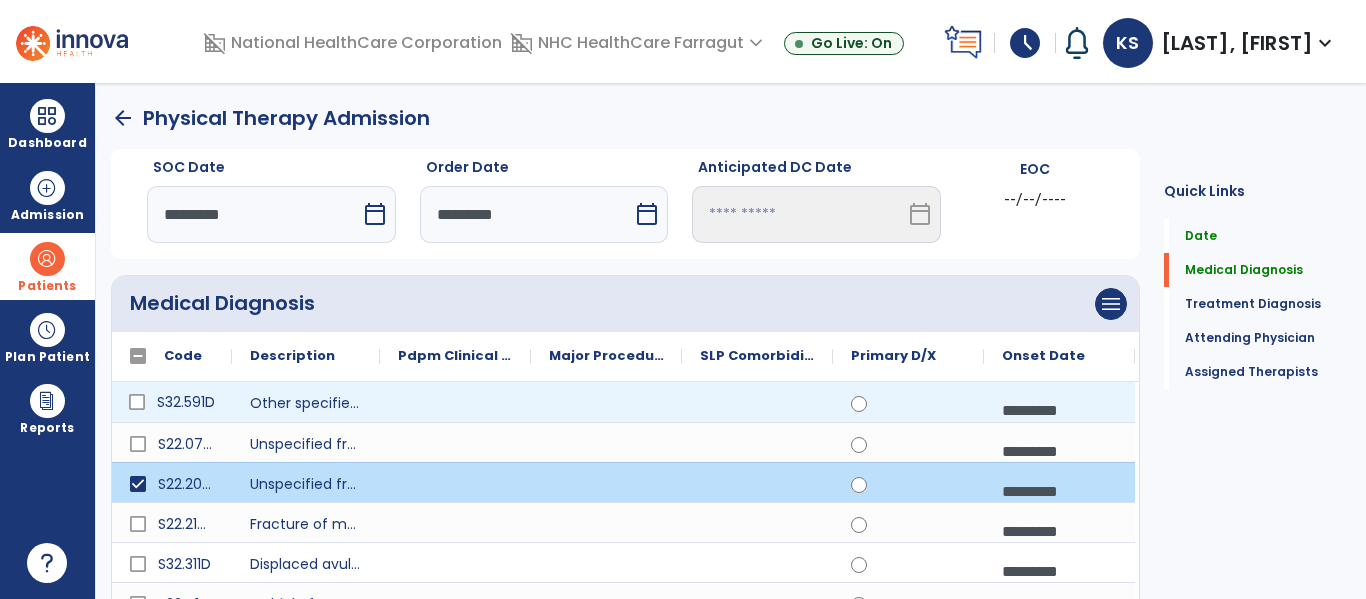 click on "S32.591D" at bounding box center [186, 402] 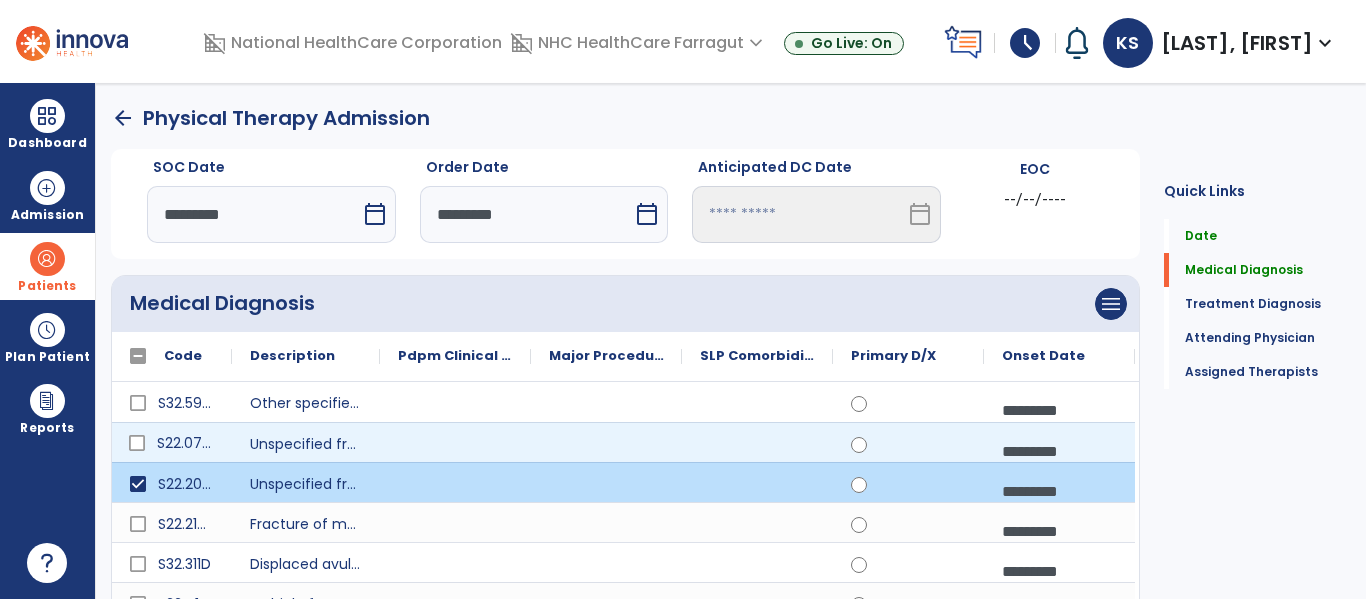 click on "S22.079D" at bounding box center [186, 443] 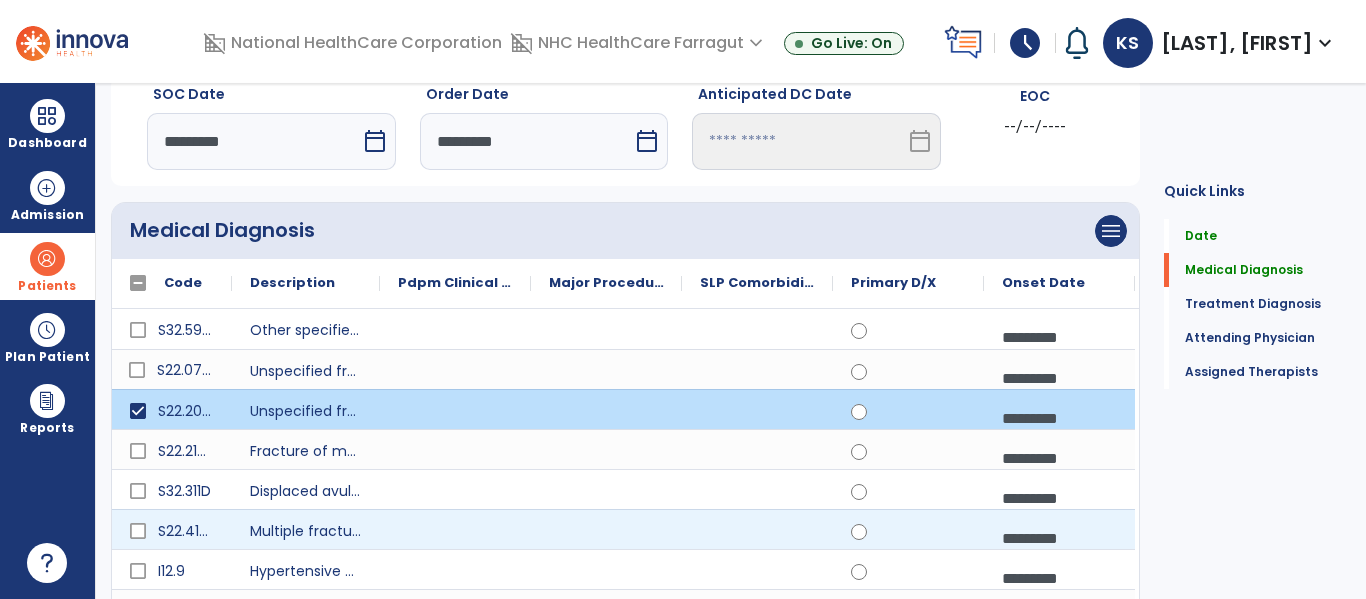 scroll, scrollTop: 100, scrollLeft: 0, axis: vertical 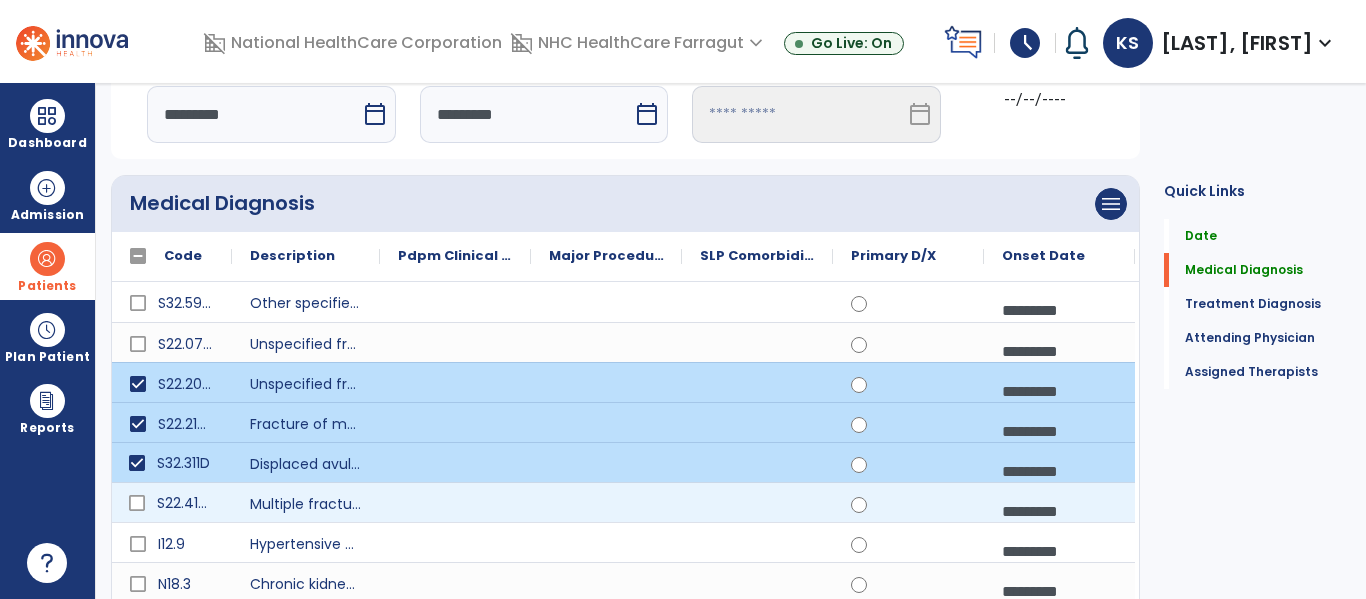 click on "S22.41XD" at bounding box center [186, 503] 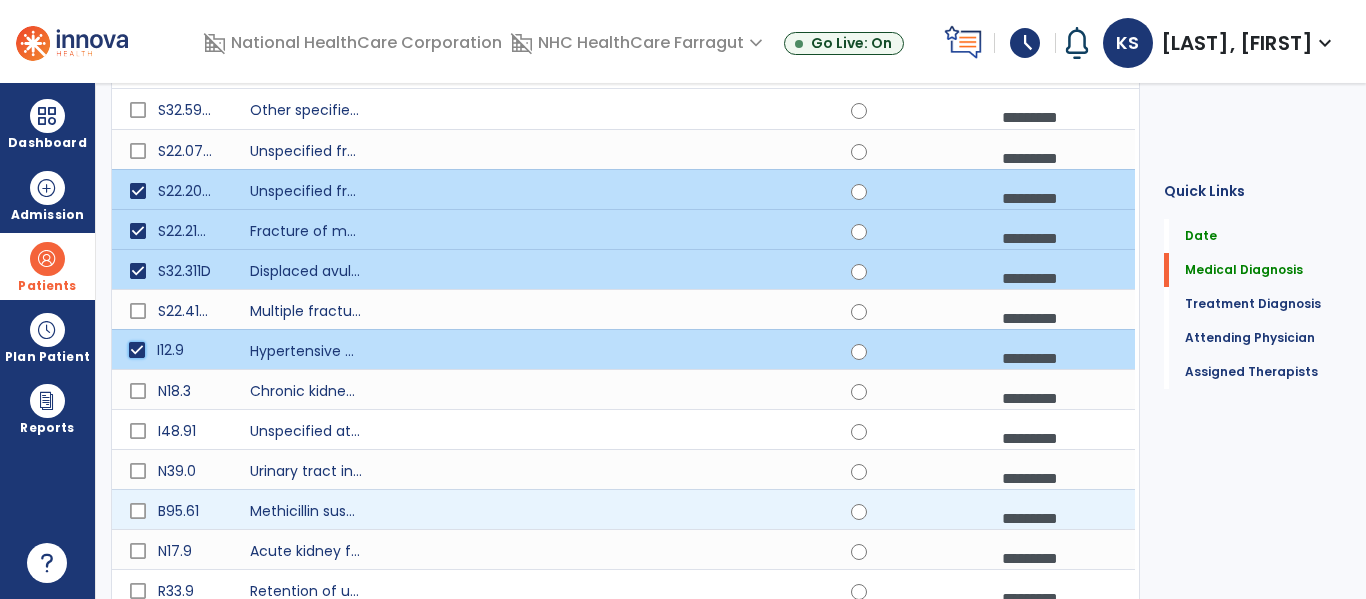 scroll, scrollTop: 300, scrollLeft: 0, axis: vertical 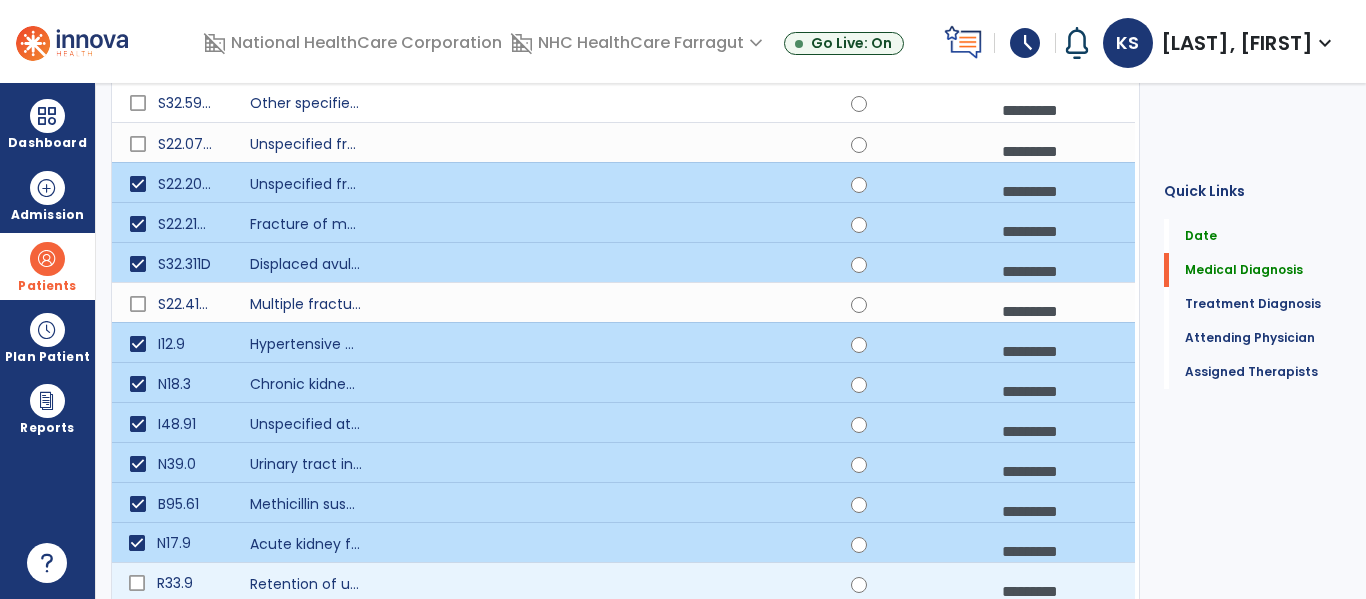 drag, startPoint x: 120, startPoint y: 597, endPoint x: 127, endPoint y: 588, distance: 11.401754 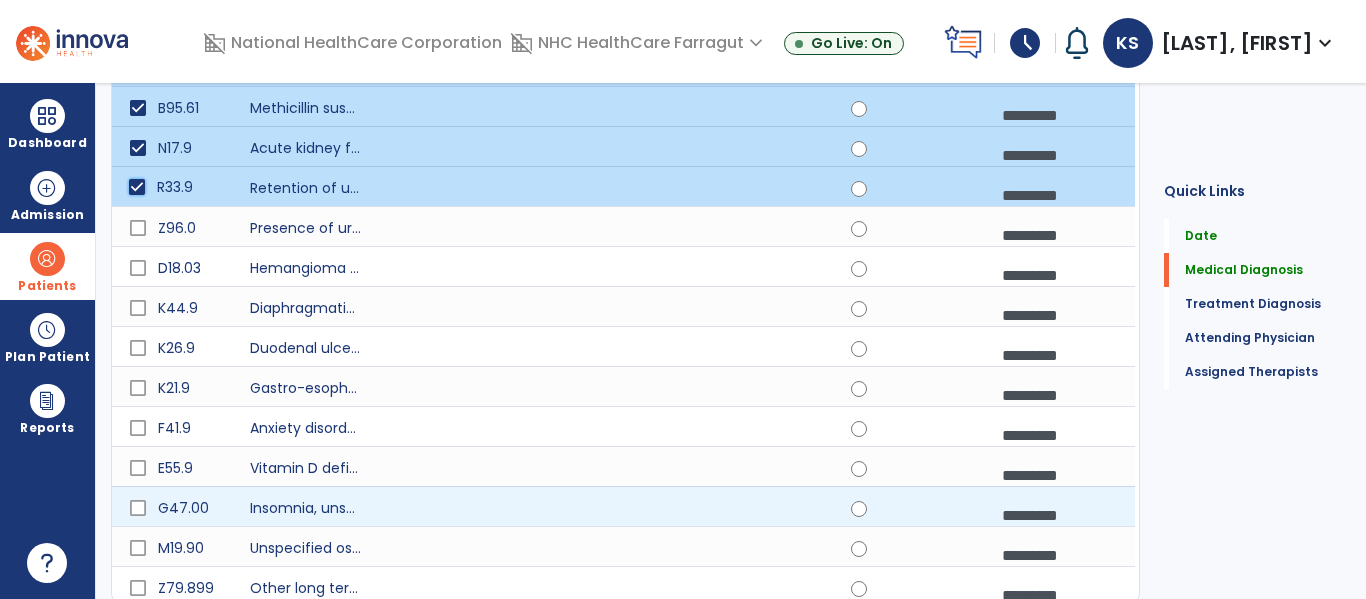 scroll, scrollTop: 700, scrollLeft: 0, axis: vertical 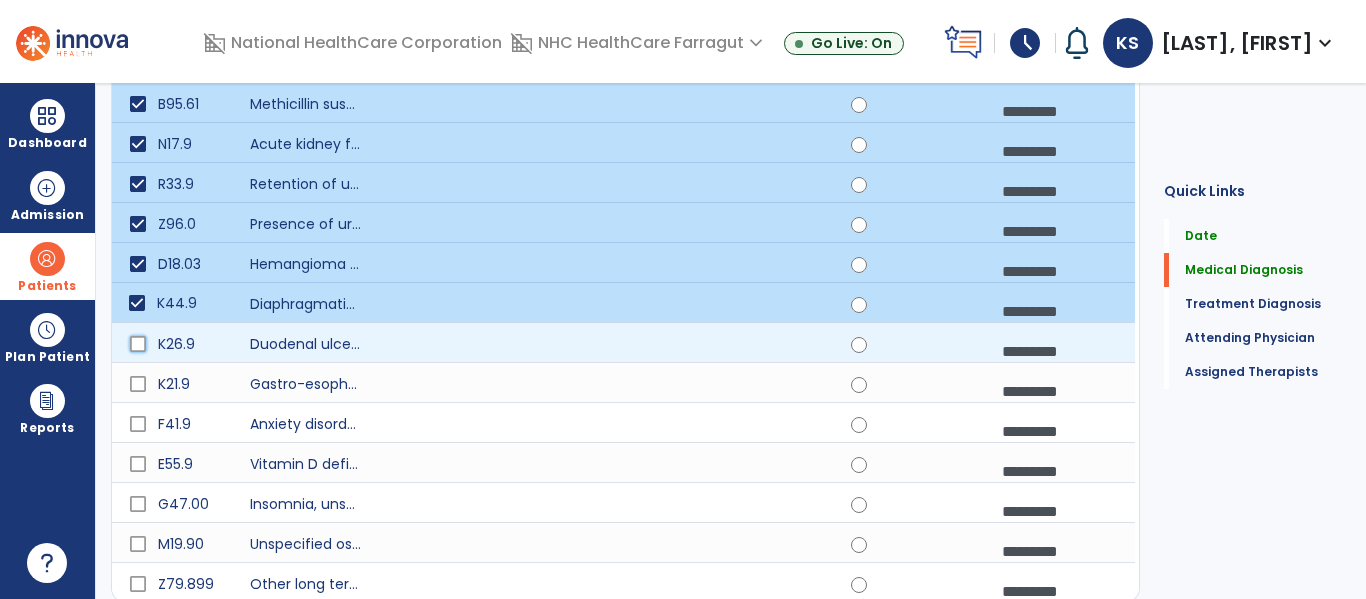 click 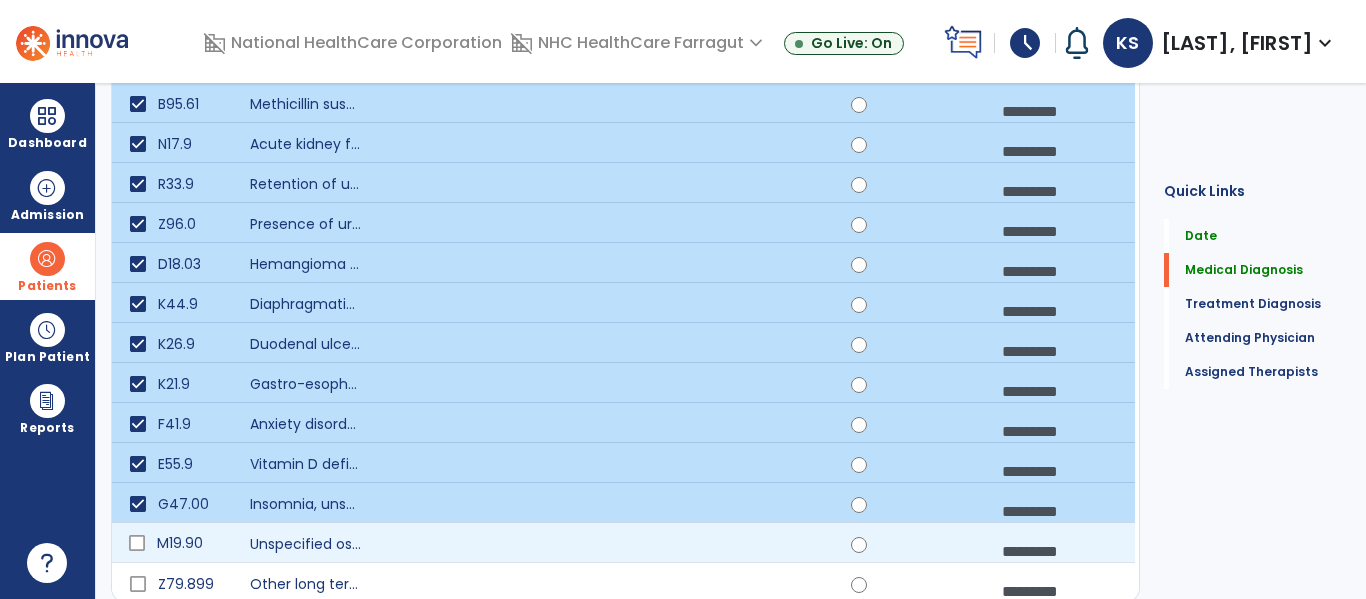 click on "M19.90" 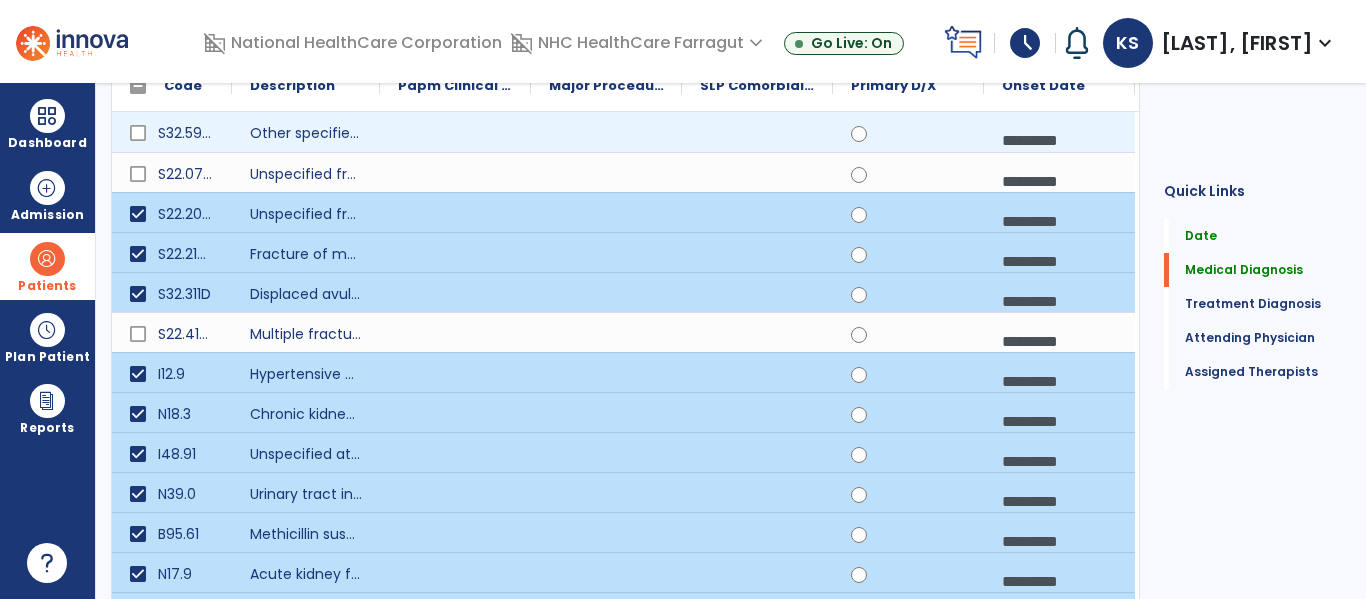 scroll, scrollTop: 0, scrollLeft: 0, axis: both 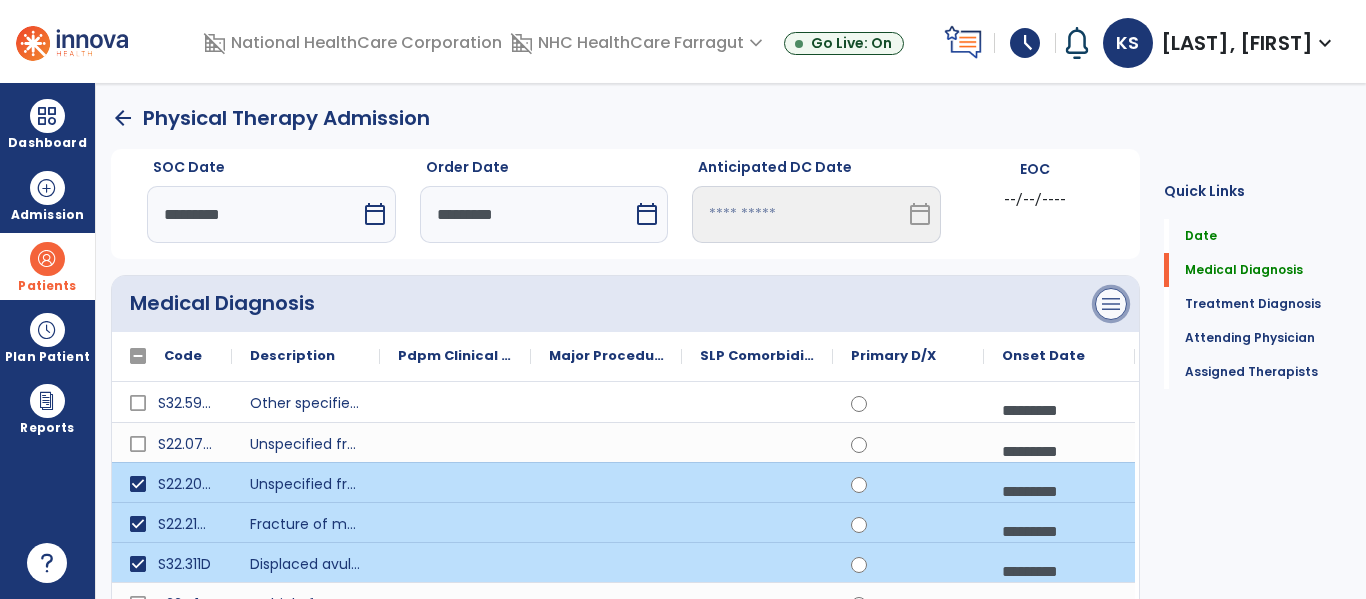 click on "menu" at bounding box center (1111, 304) 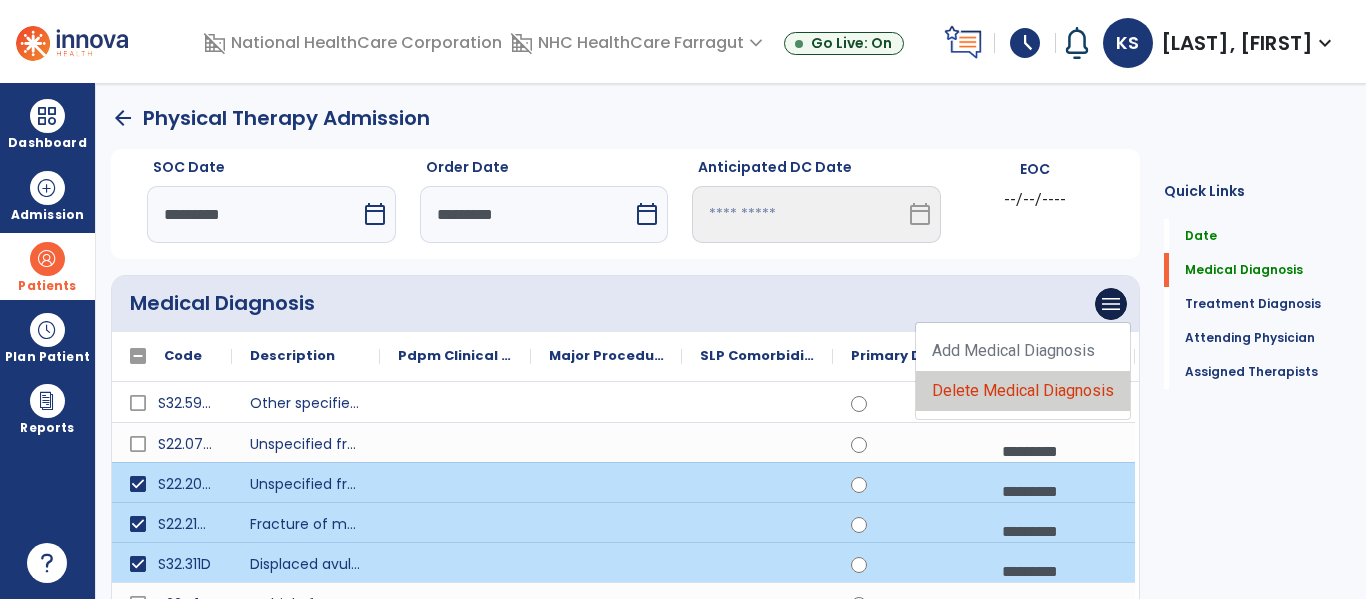 click on "Delete Medical Diagnosis" 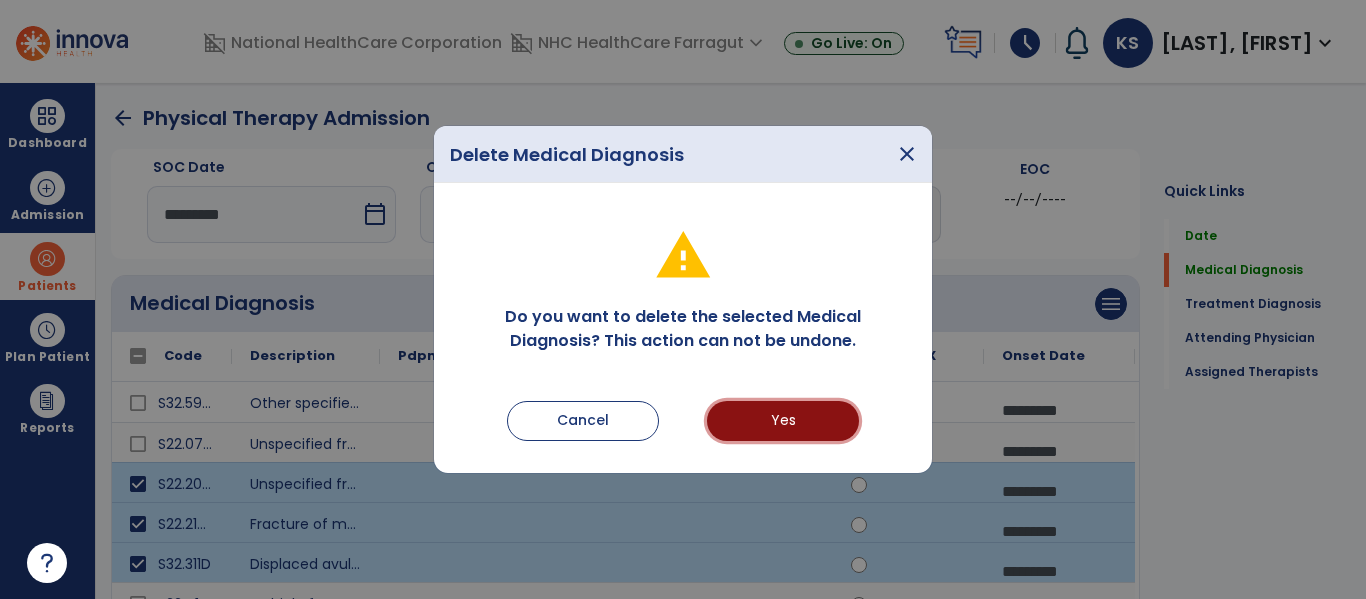 click on "Yes" at bounding box center (783, 421) 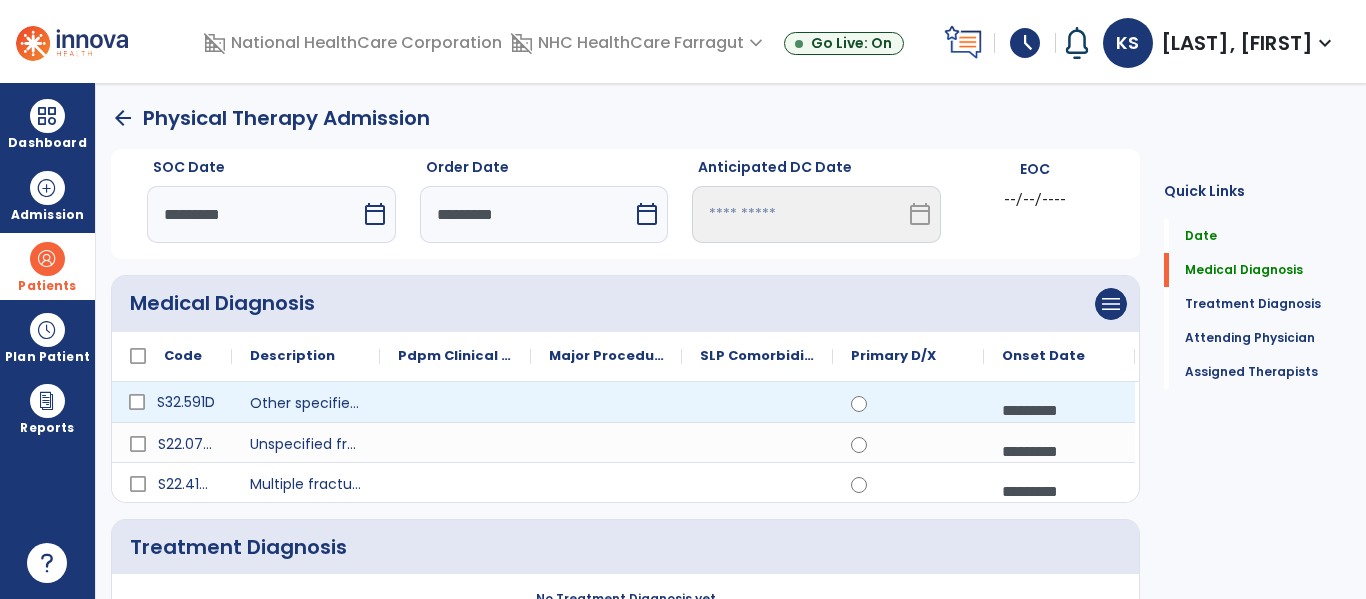 click on "S32.591D" at bounding box center [186, 402] 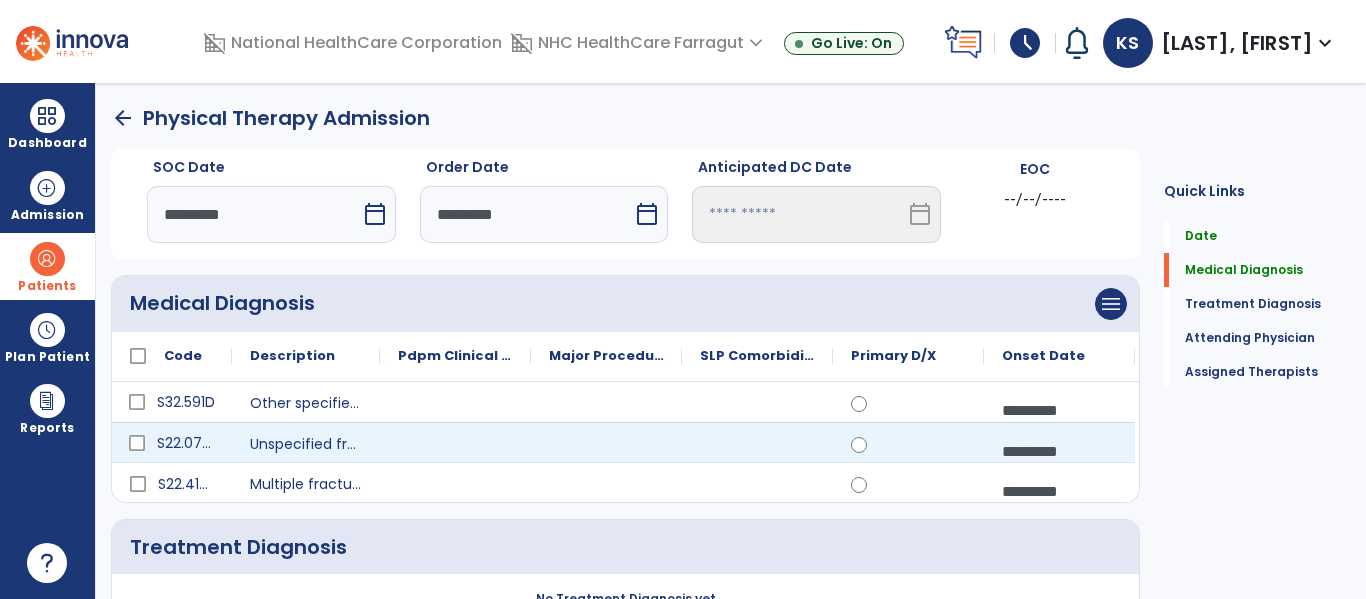 click on "S22.079D" at bounding box center (186, 443) 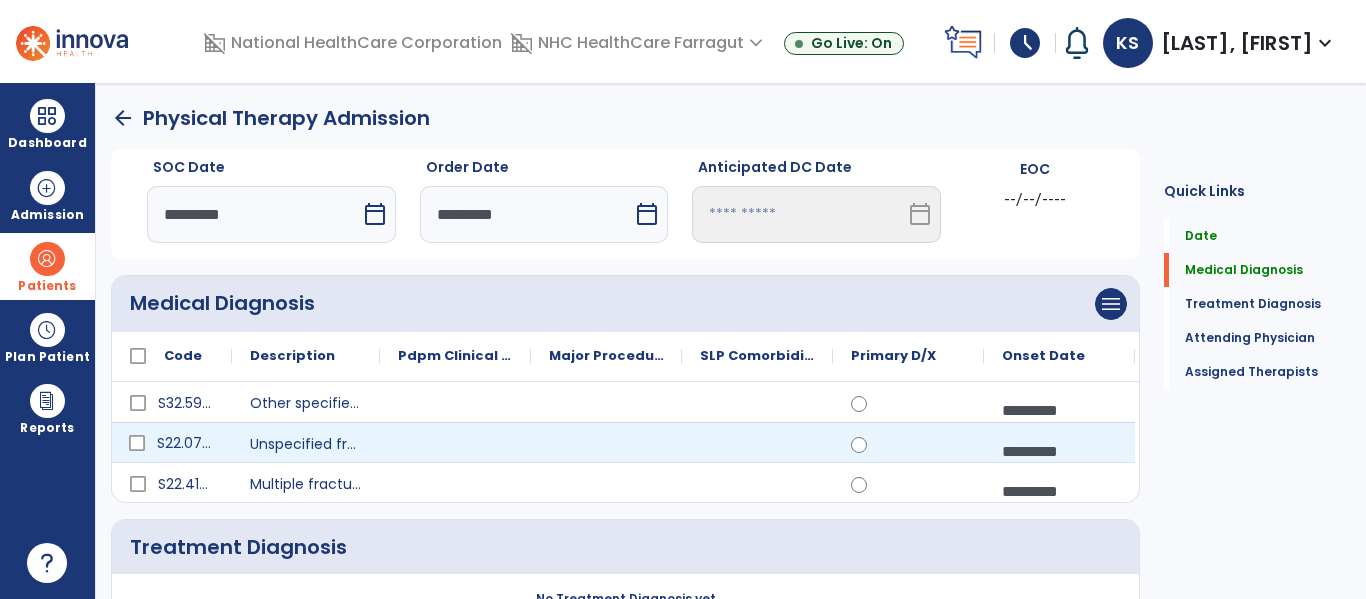 click on "S22.079D" at bounding box center (186, 443) 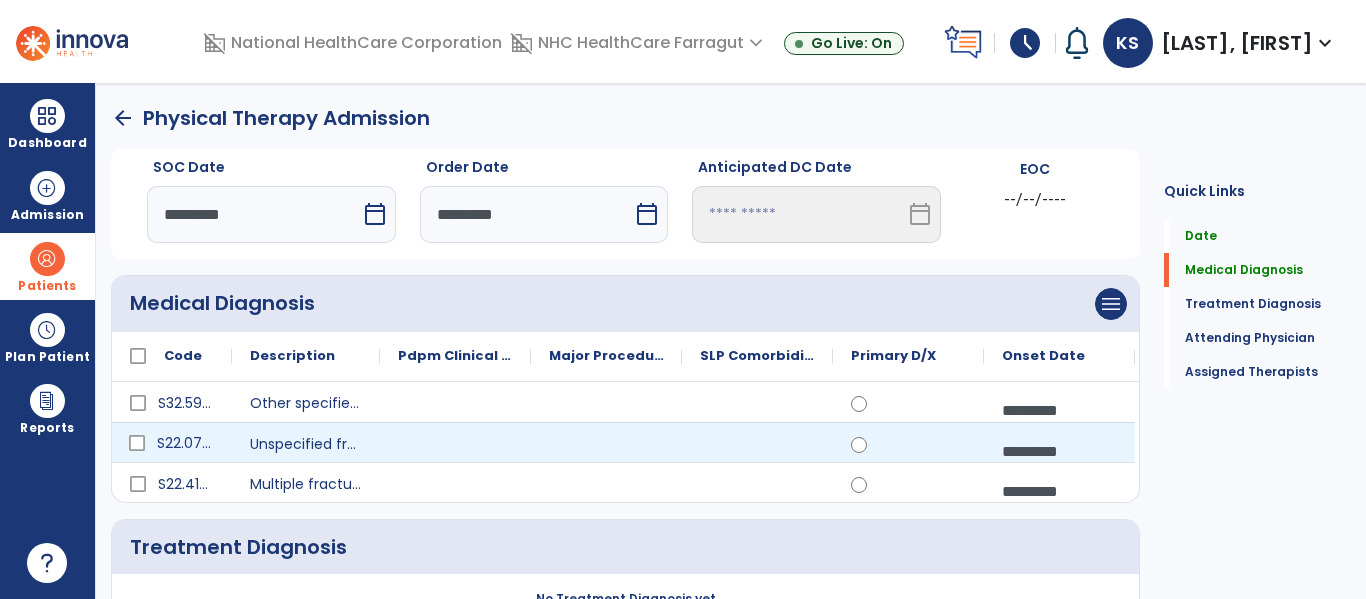 click on "S22.079D" 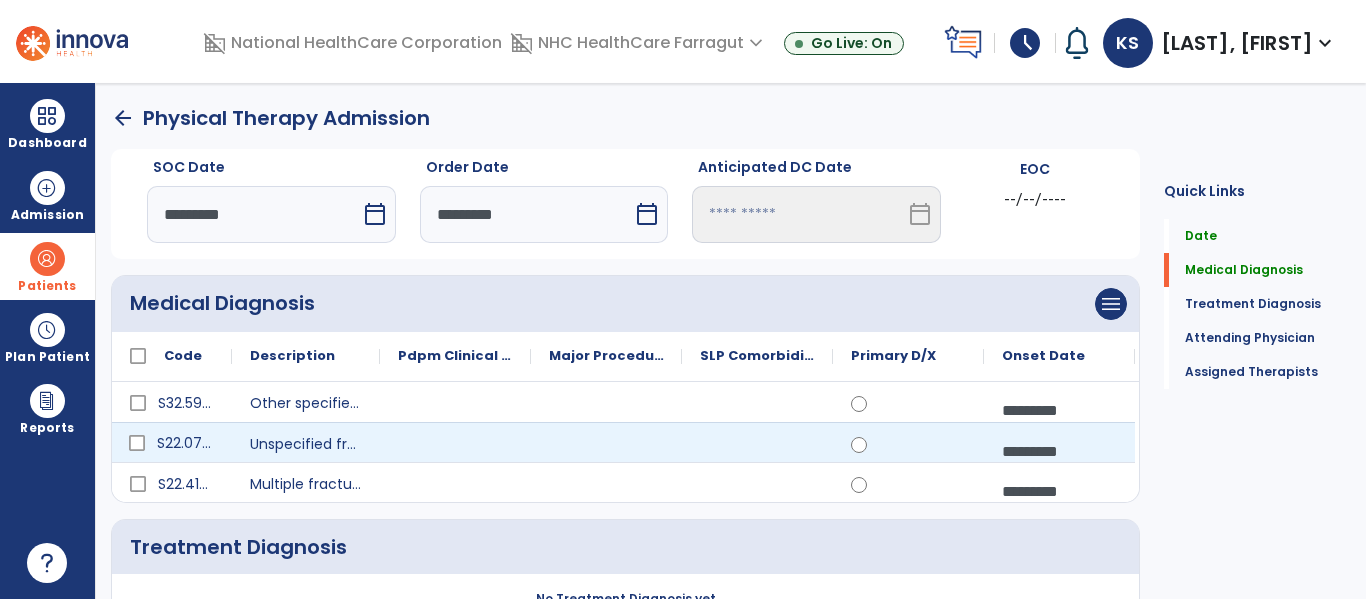 click on "S22.079D" at bounding box center [186, 443] 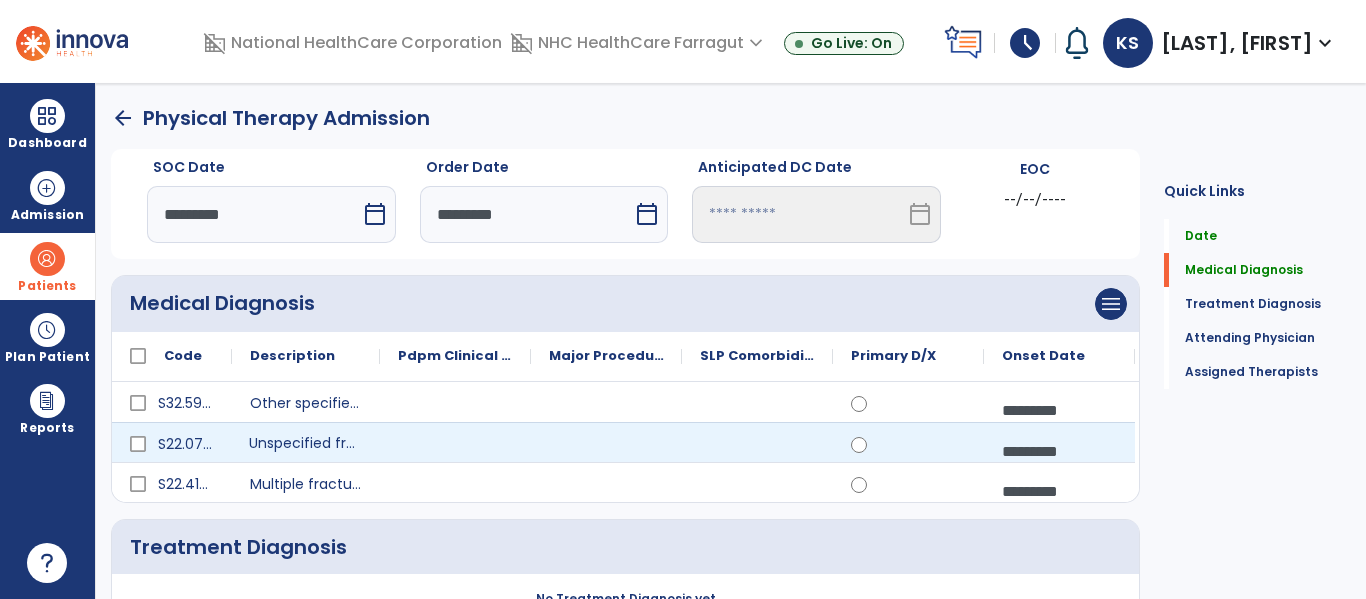 click on "Unspecified fracture of T9-T10 vertebra, subsequent encounter for fracture with routine healing" 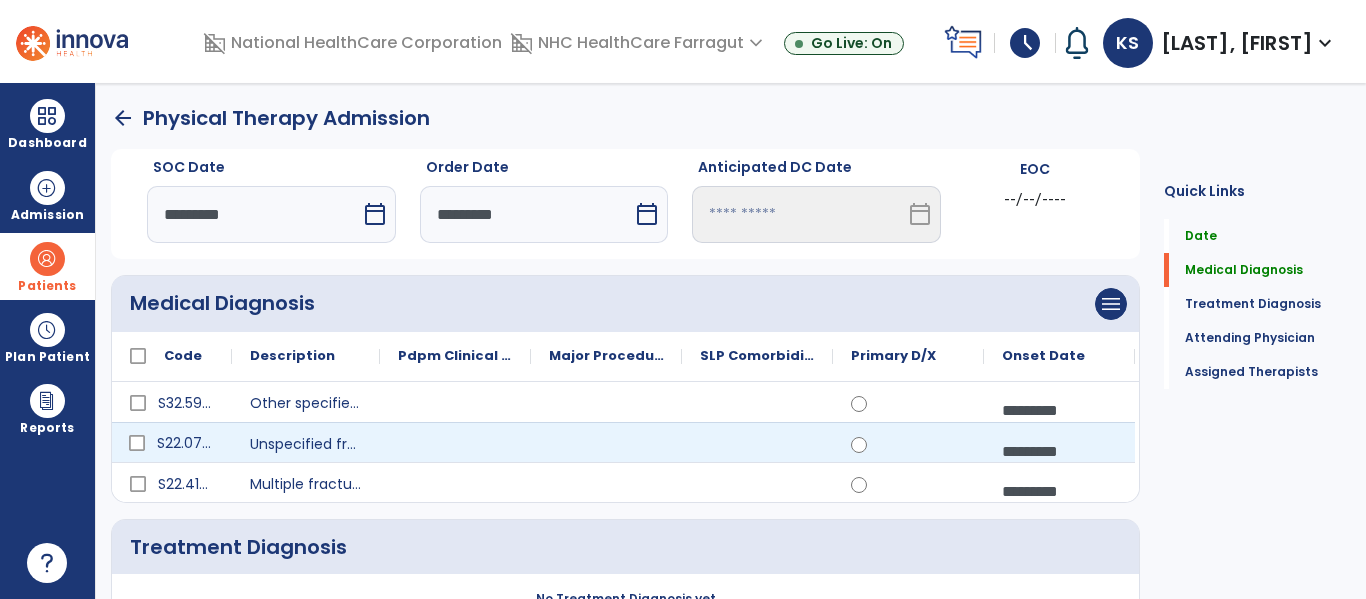 click on "S22.079D" at bounding box center [186, 443] 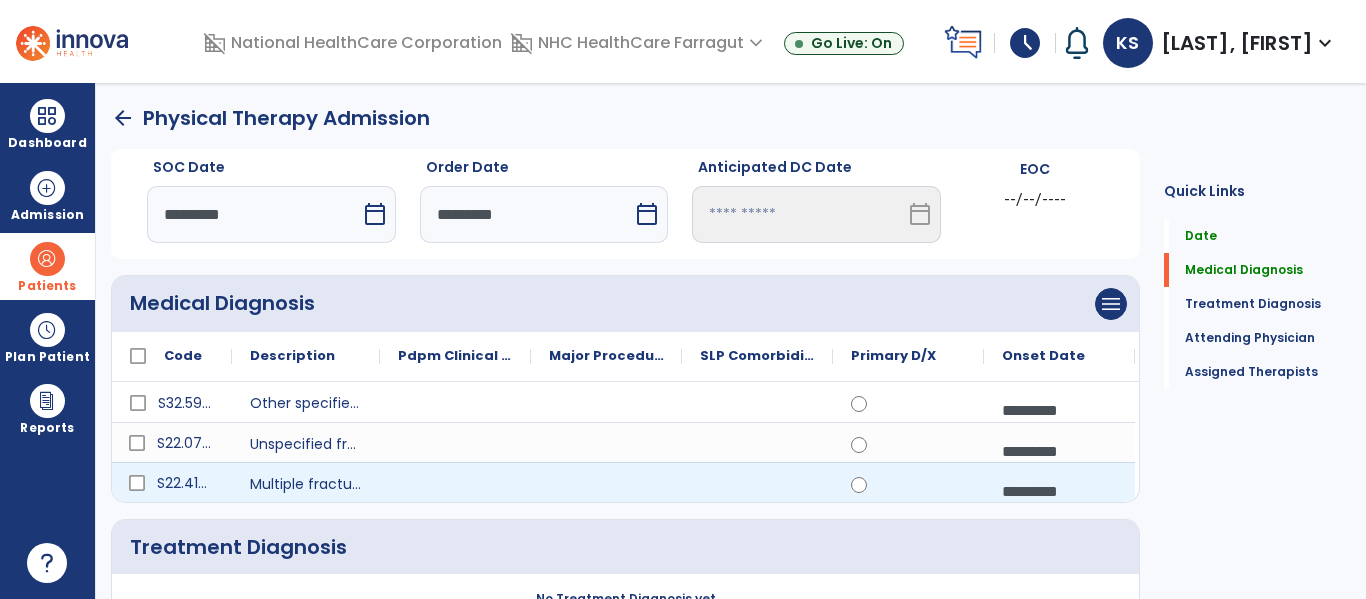 click on "S22.41XD" at bounding box center (186, 483) 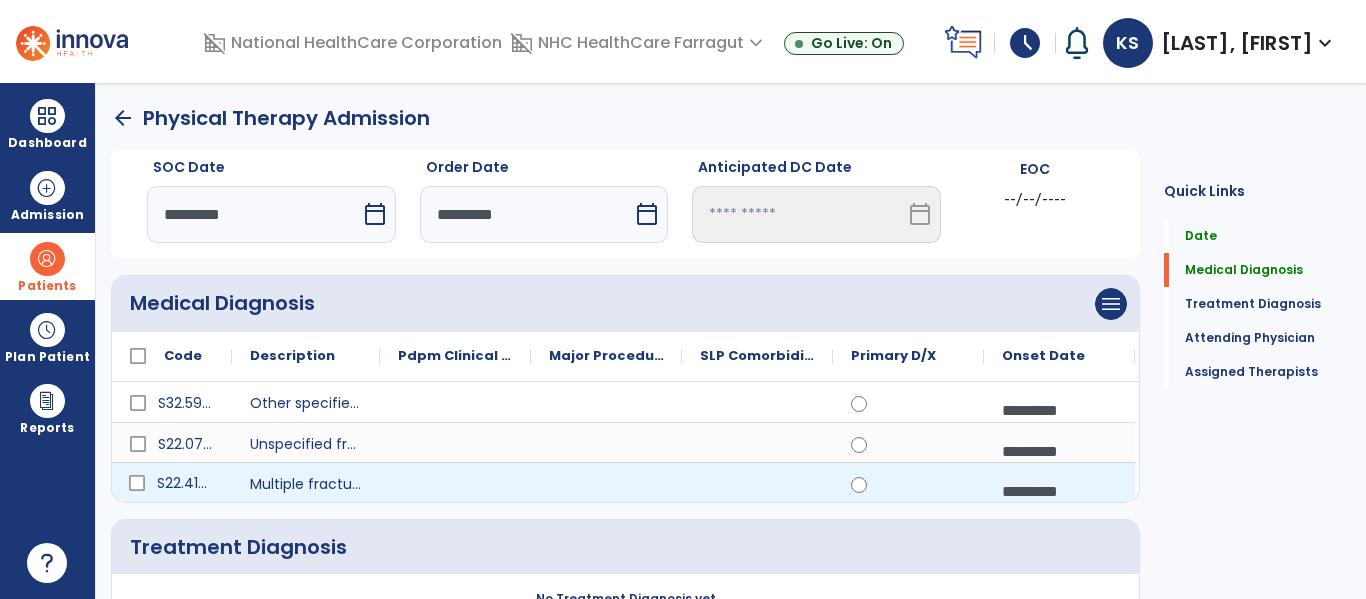 click on "S22.41XD" 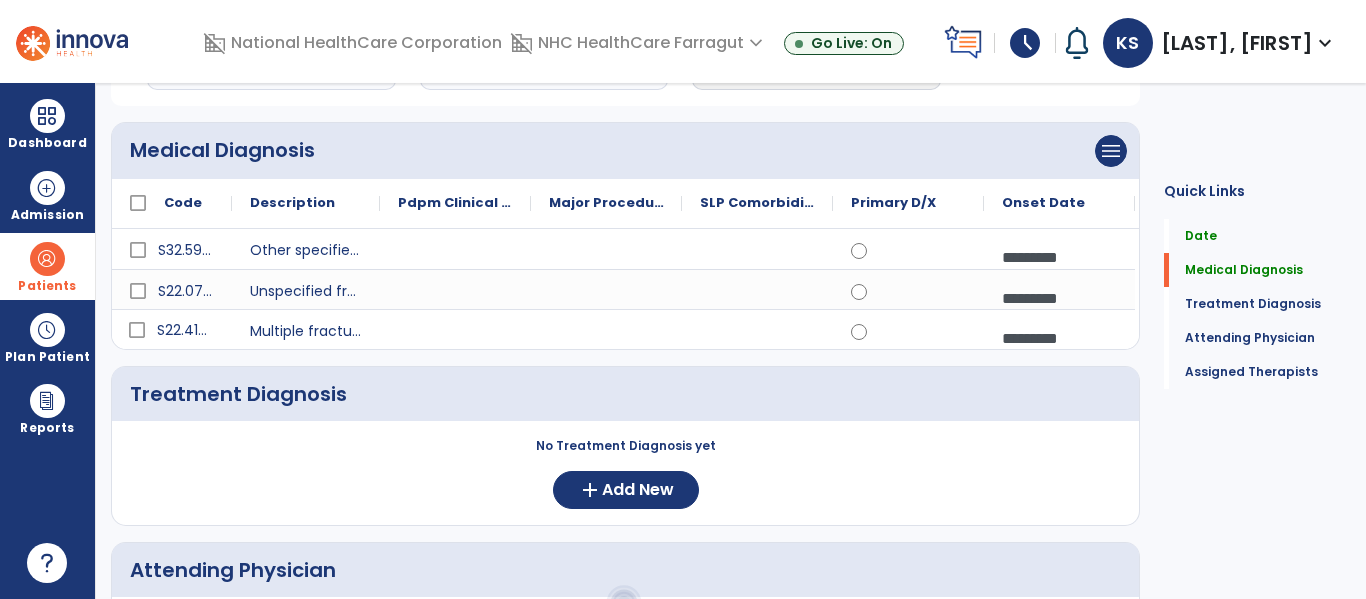 scroll, scrollTop: 200, scrollLeft: 0, axis: vertical 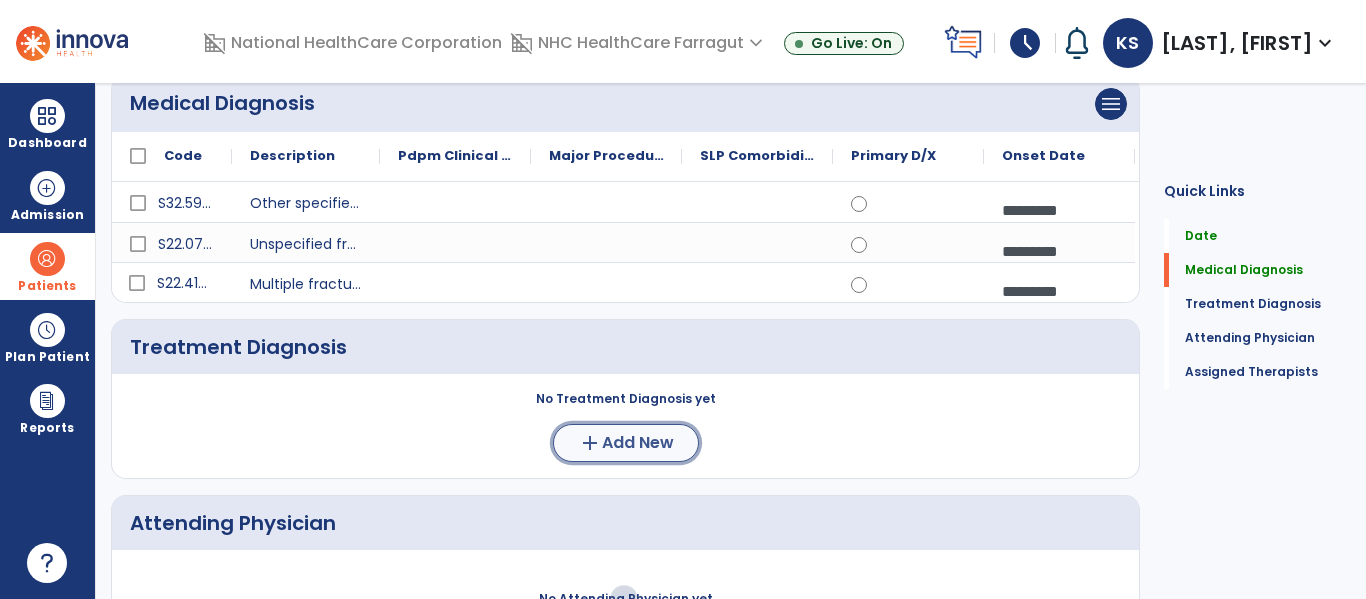 click on "Add New" 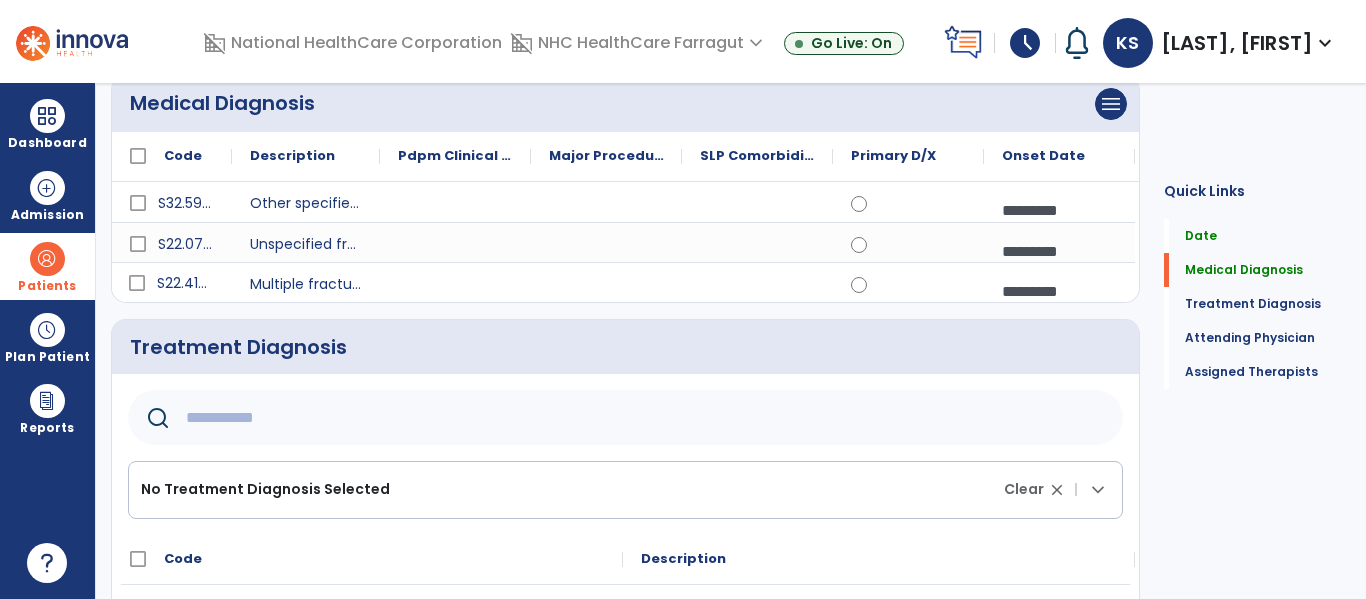 click 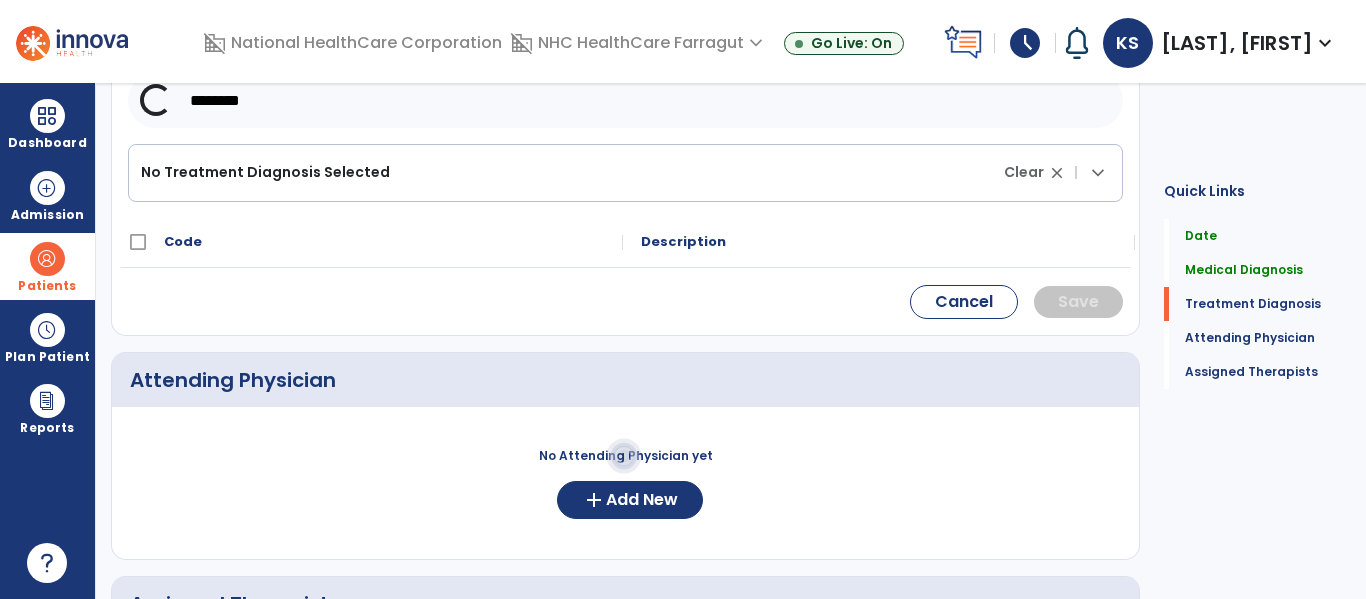 scroll, scrollTop: 522, scrollLeft: 0, axis: vertical 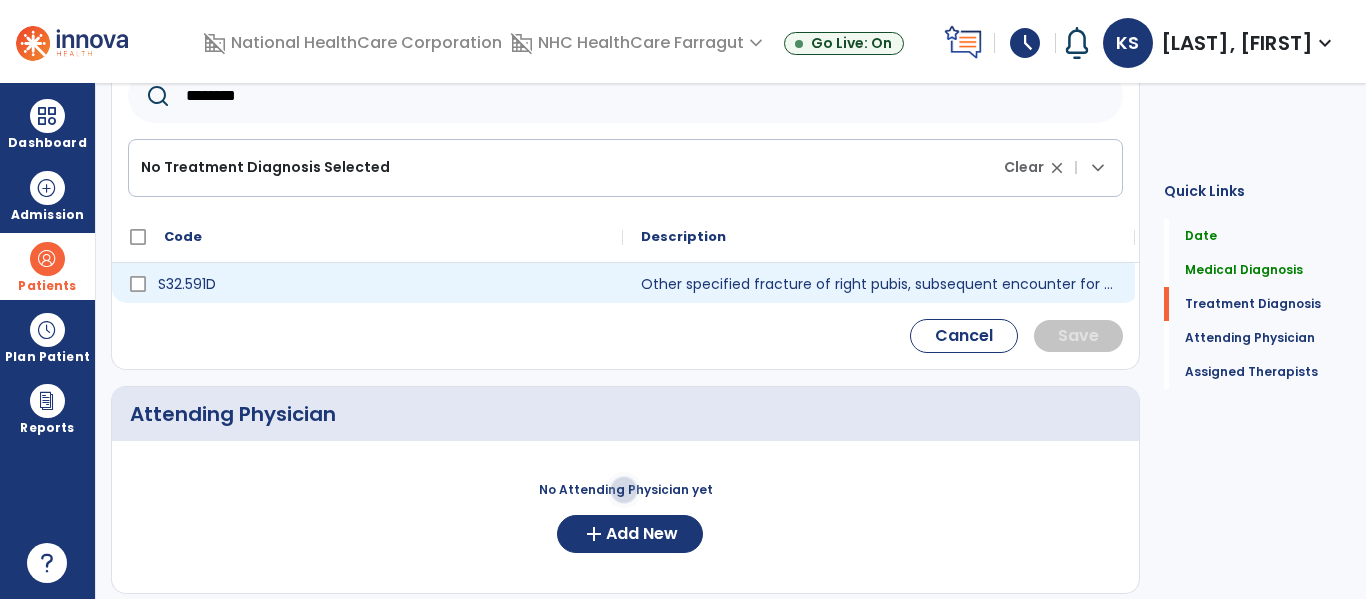 type on "********" 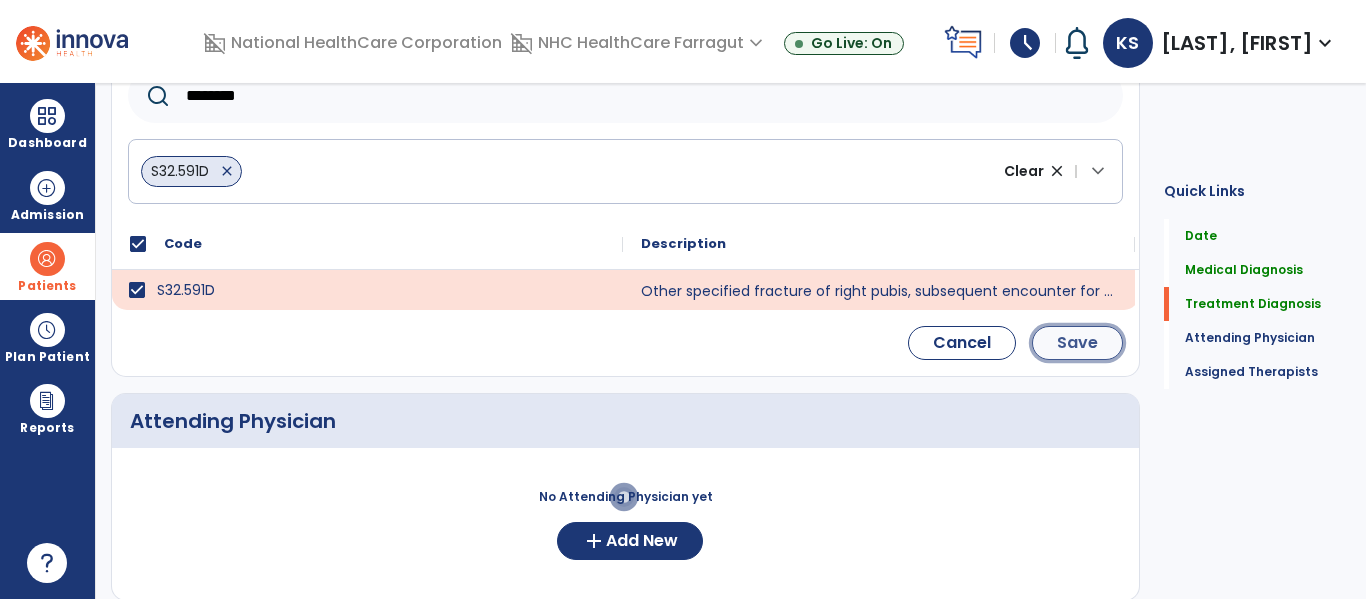 click on "Save" 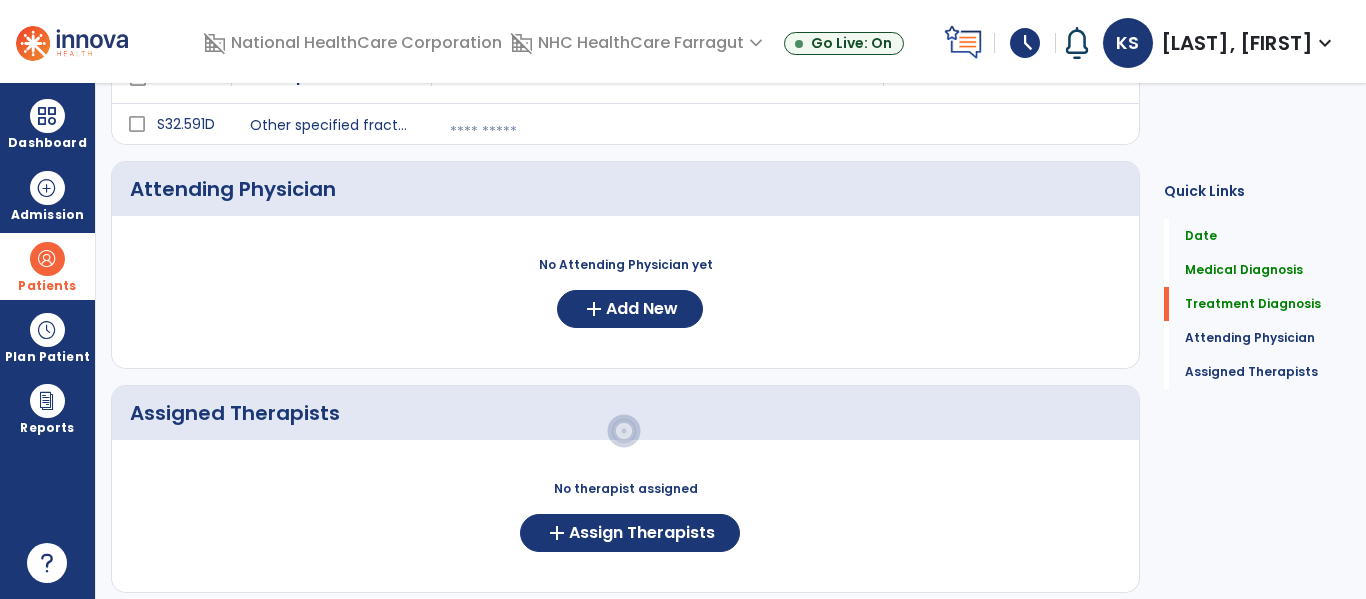 scroll, scrollTop: 356, scrollLeft: 0, axis: vertical 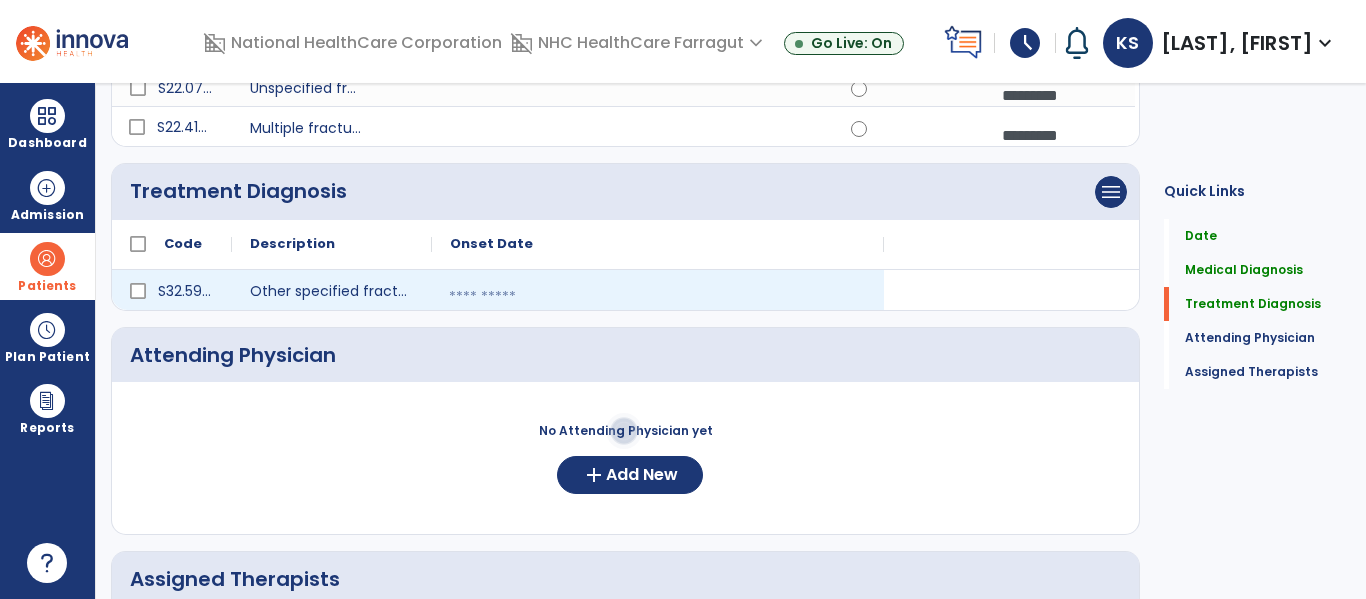 click at bounding box center [658, 297] 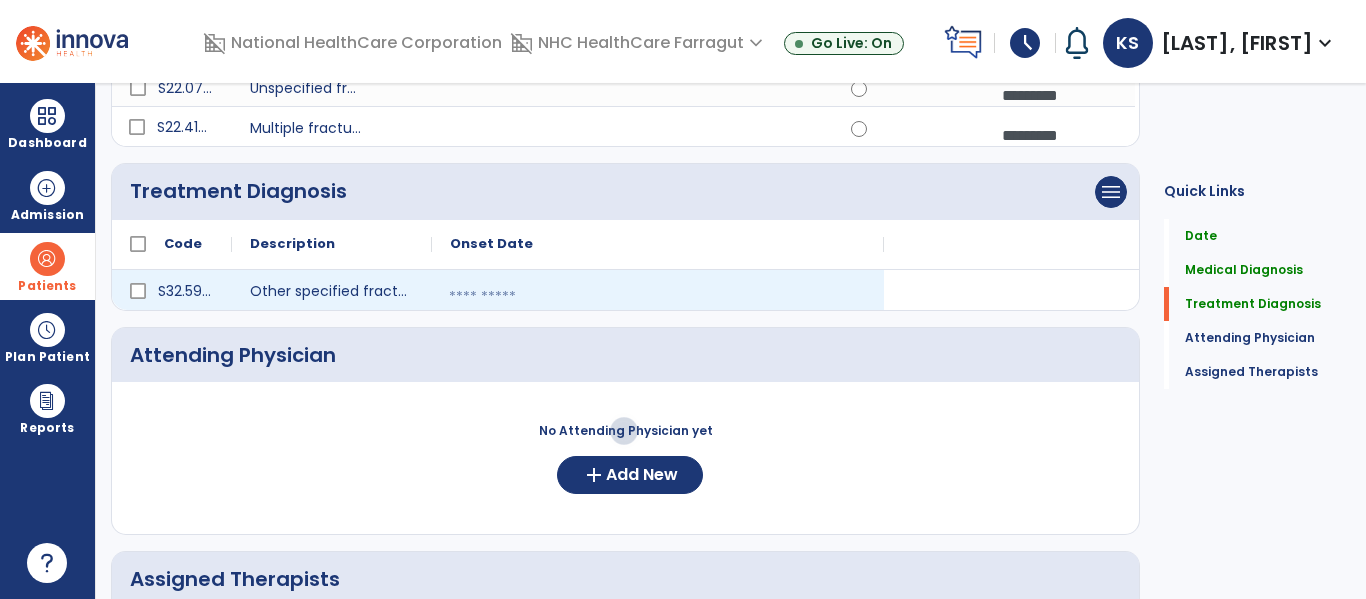 select on "*" 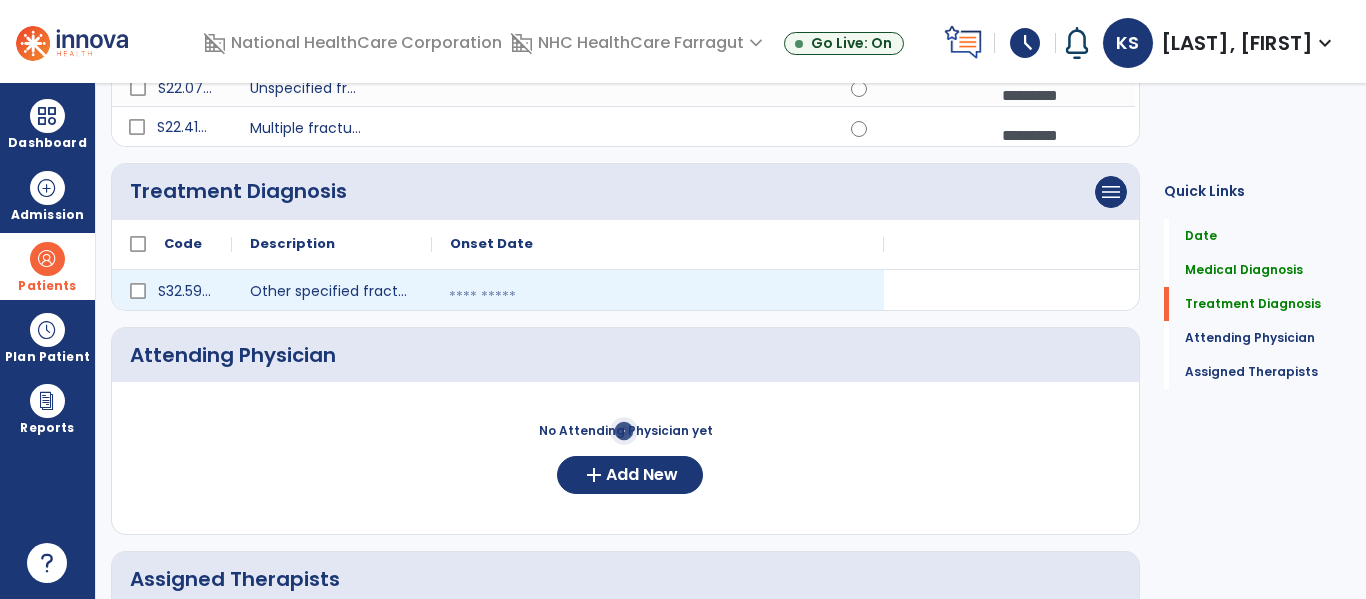 select on "****" 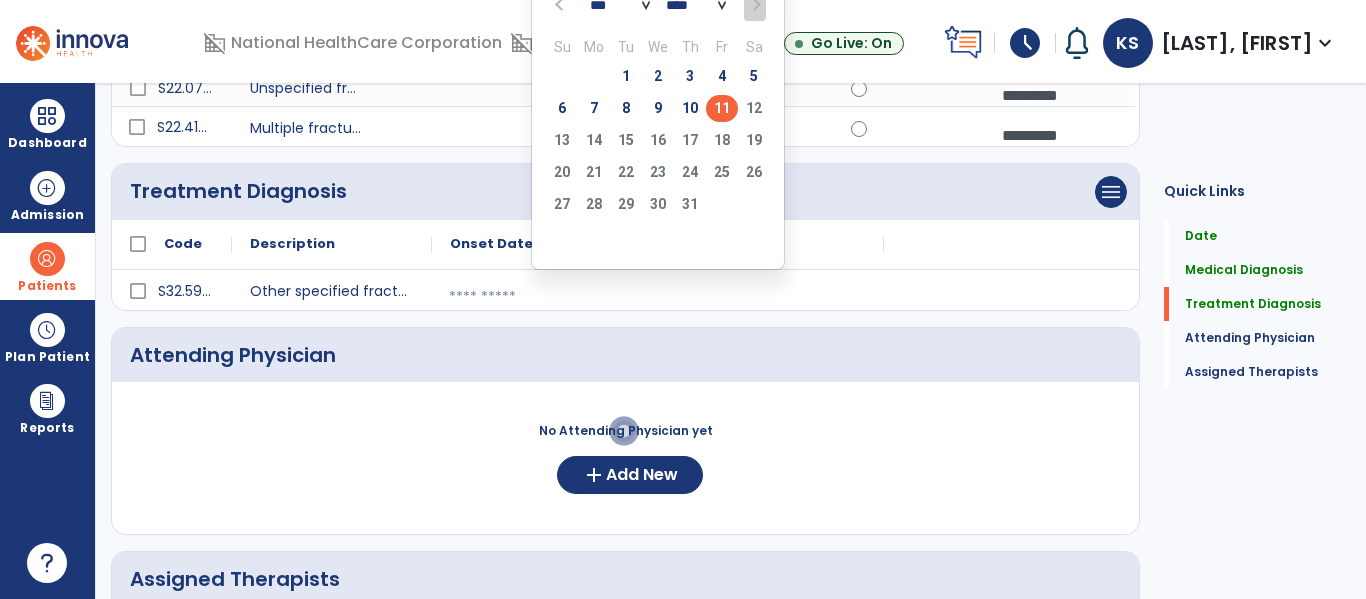 click on "11" 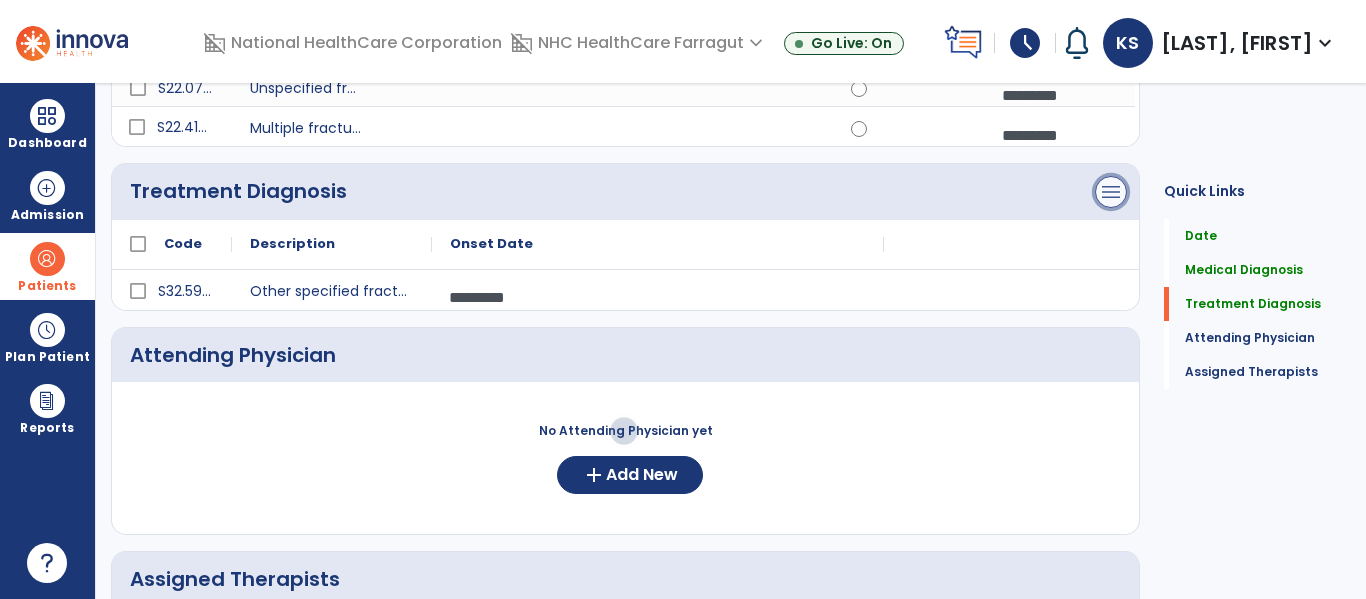 click on "menu" at bounding box center (1111, -52) 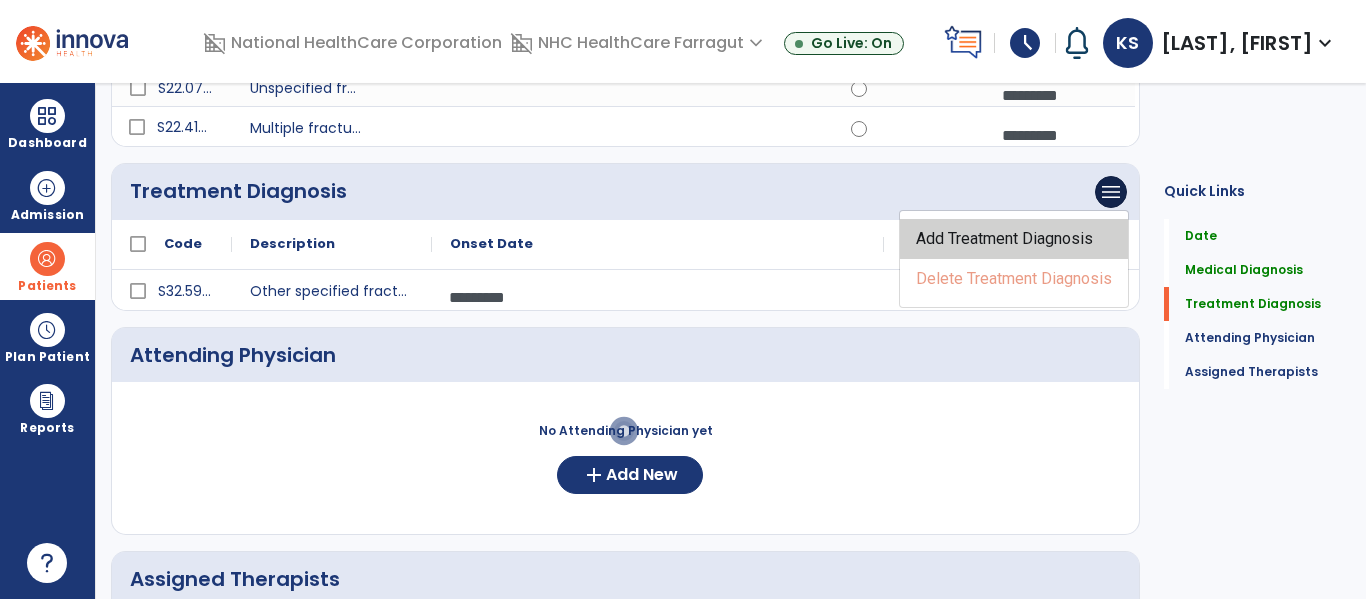 click on "Add Treatment Diagnosis" 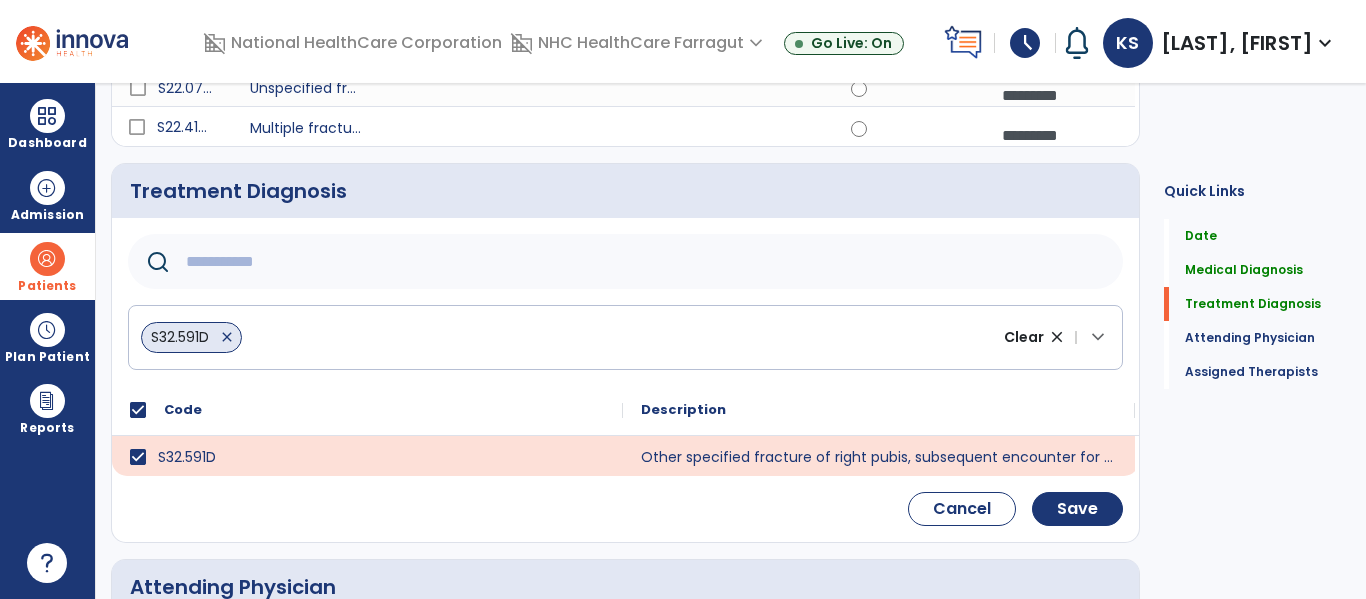 click 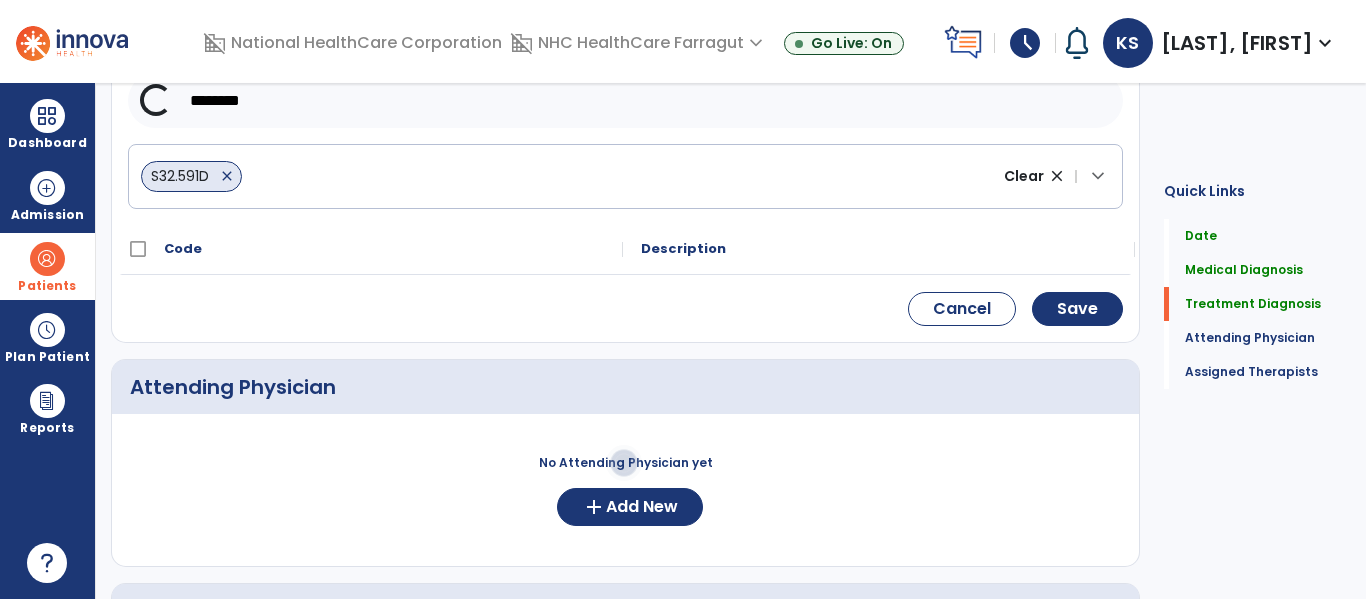scroll, scrollTop: 522, scrollLeft: 0, axis: vertical 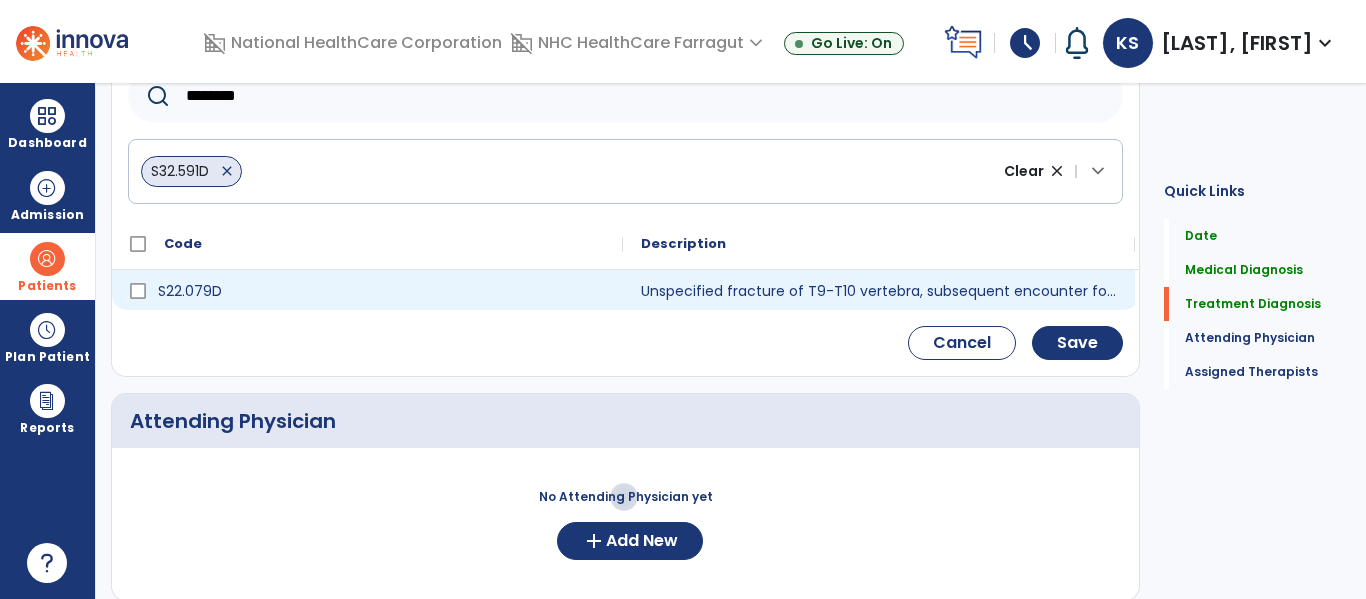 type on "********" 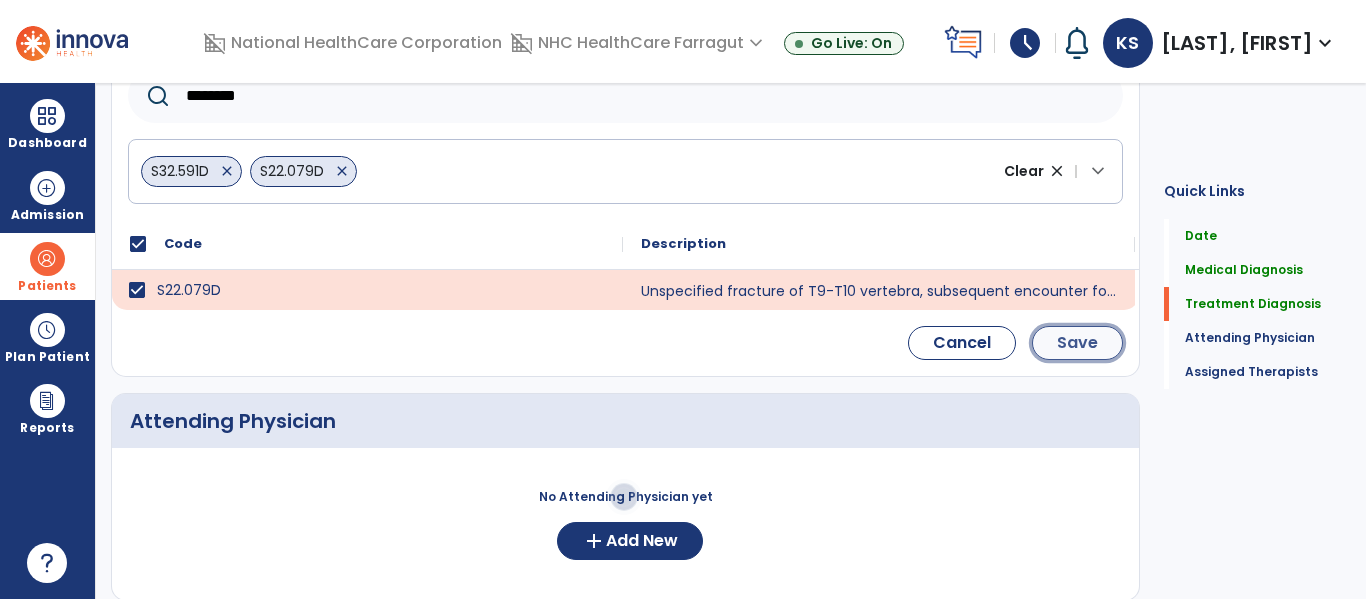click on "Save" 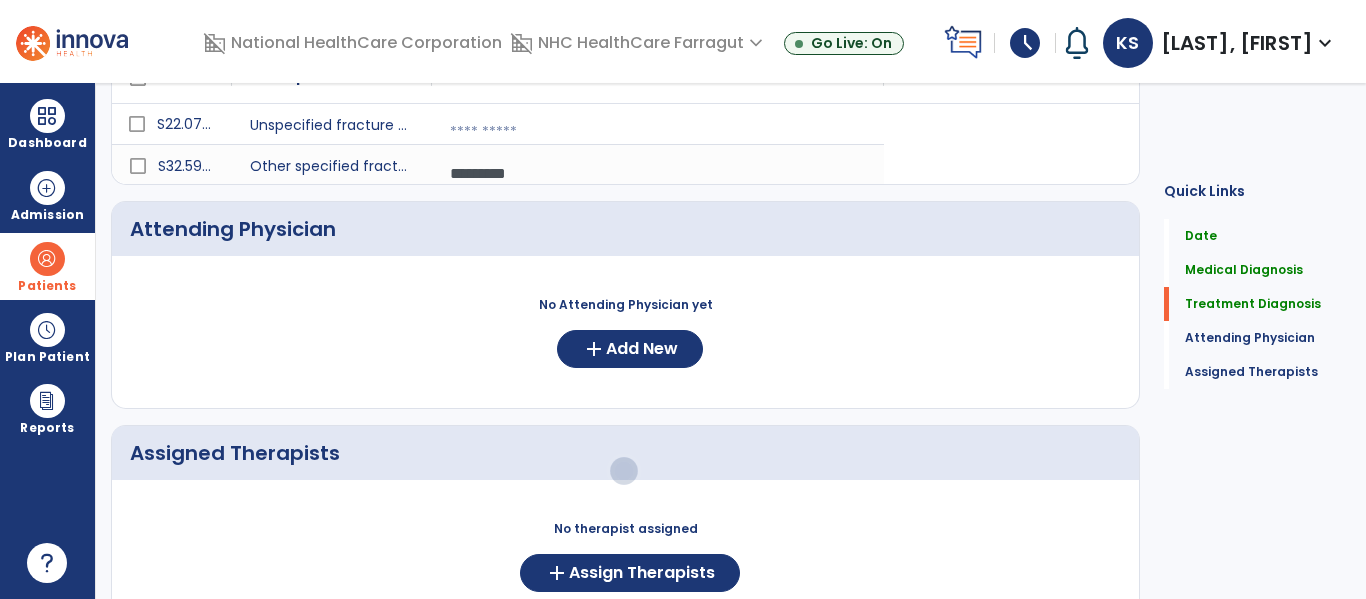 scroll, scrollTop: 356, scrollLeft: 0, axis: vertical 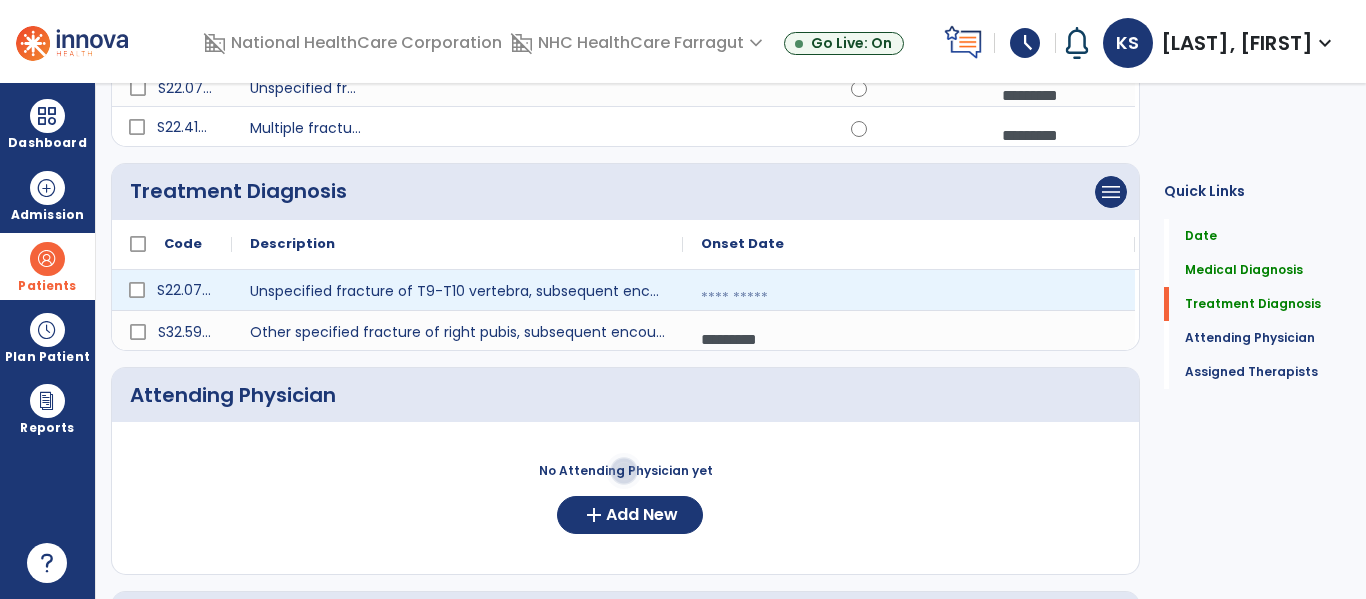 click at bounding box center [909, 298] 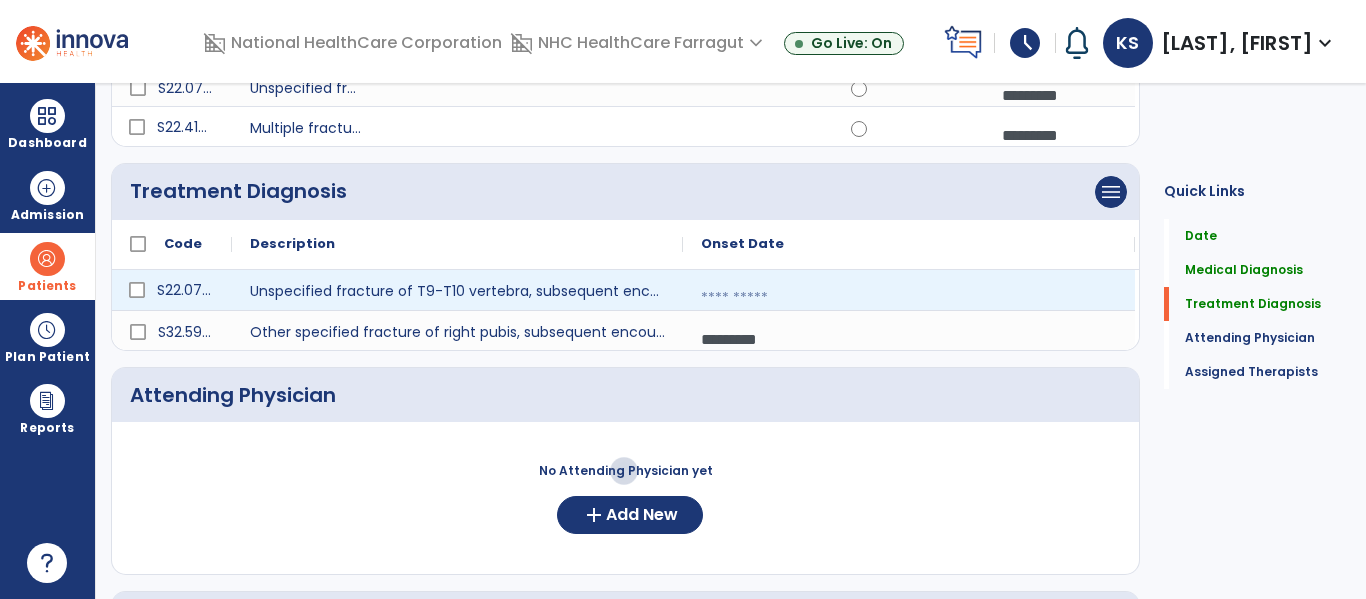 select on "*" 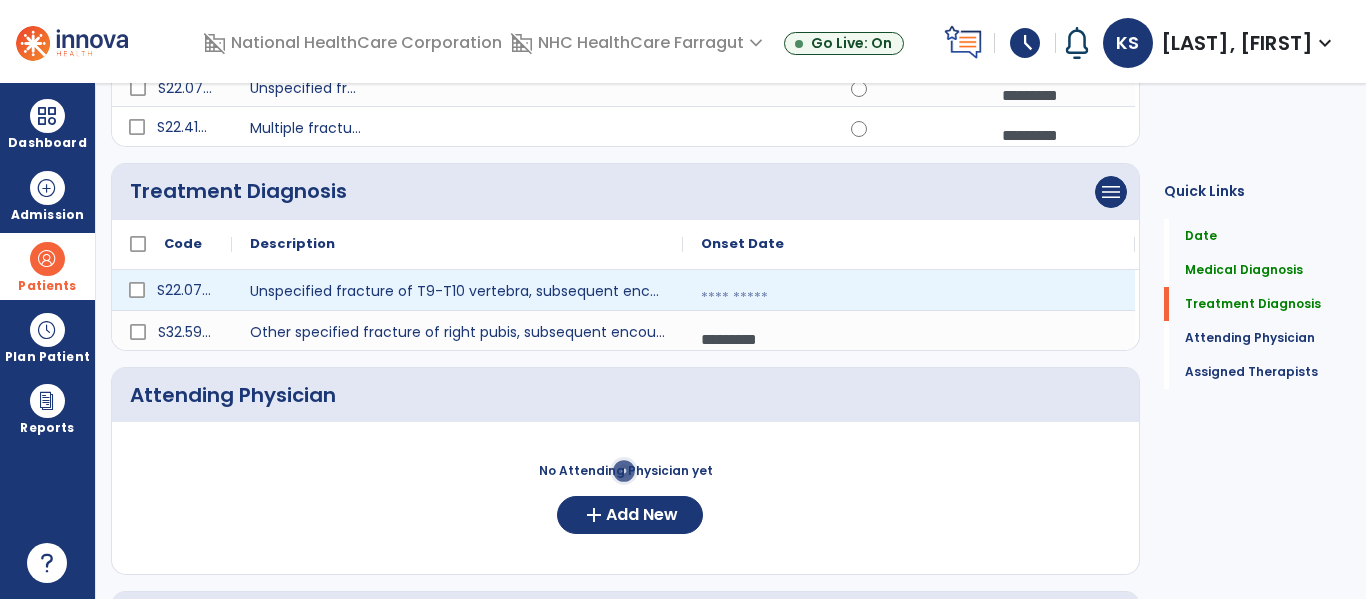 select on "****" 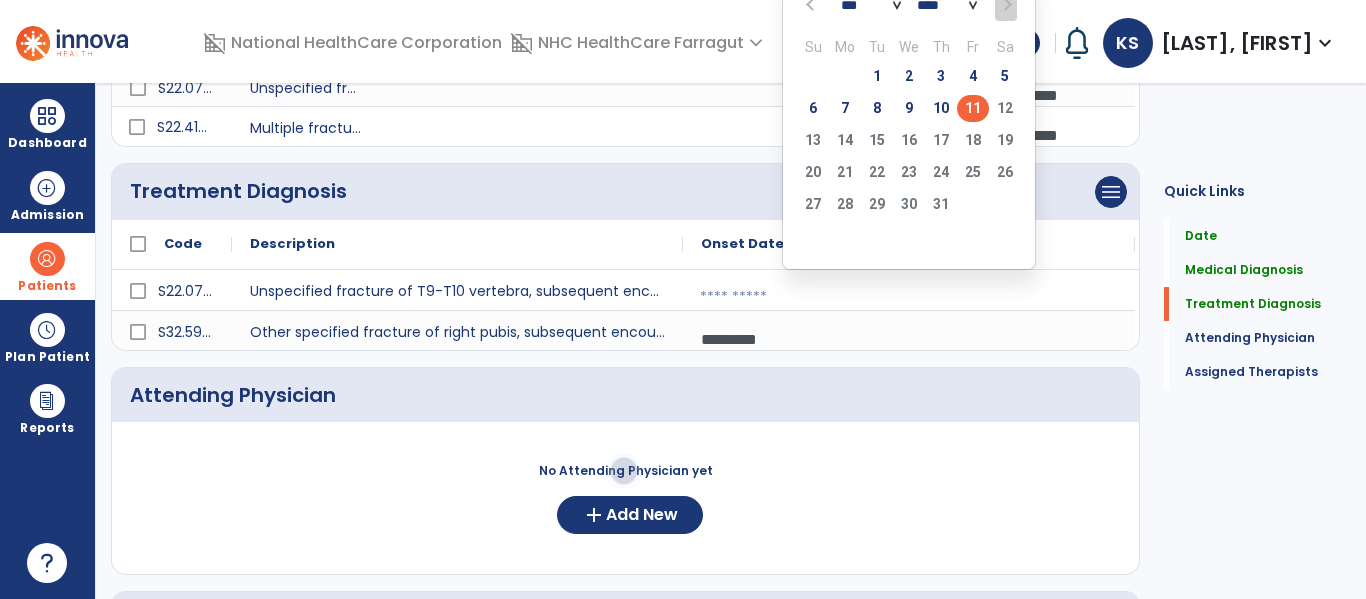 click on "11" 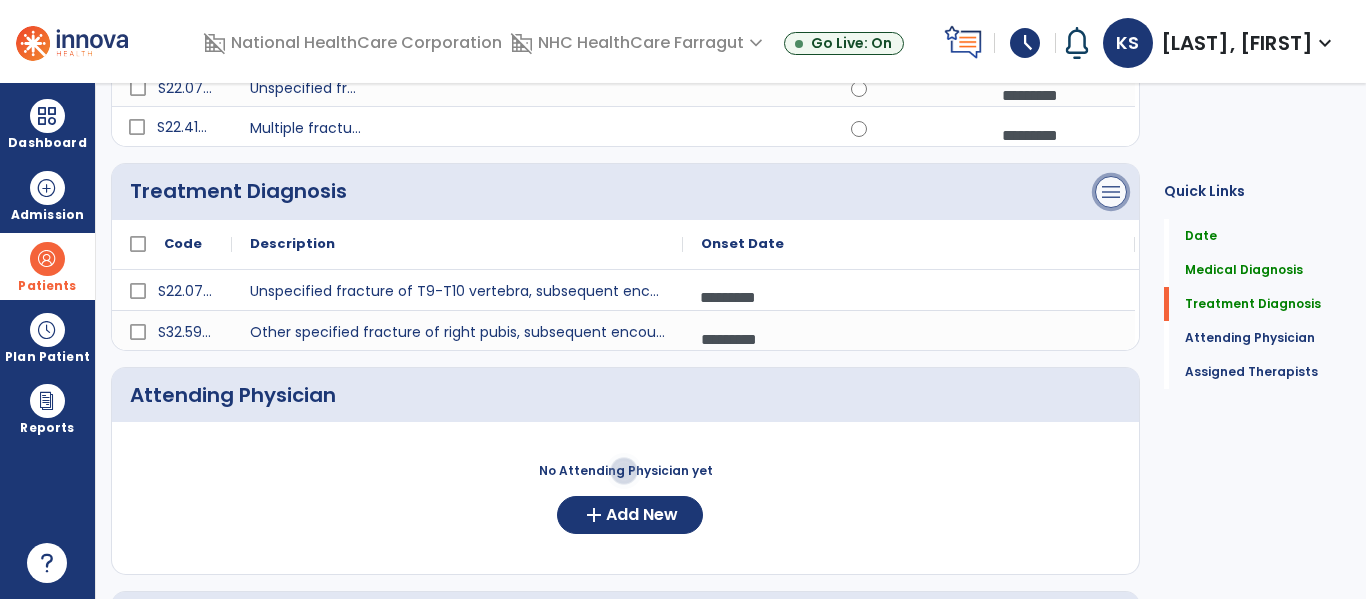 click on "menu" at bounding box center (1111, -52) 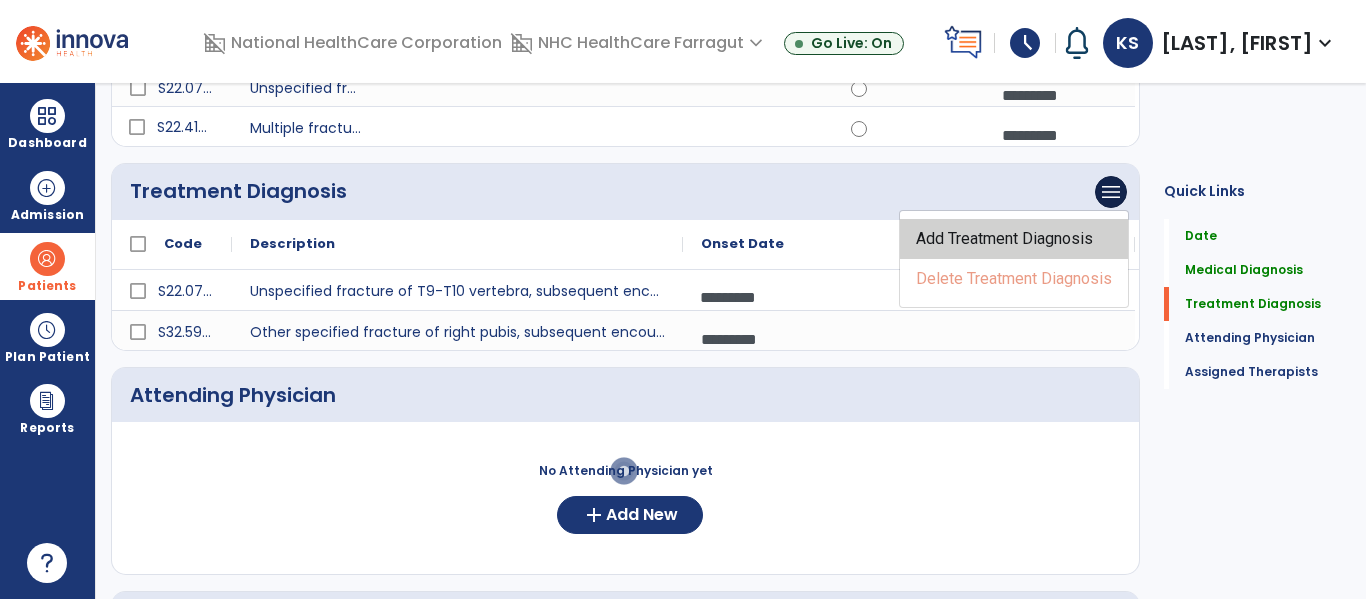 click on "Add Treatment Diagnosis" 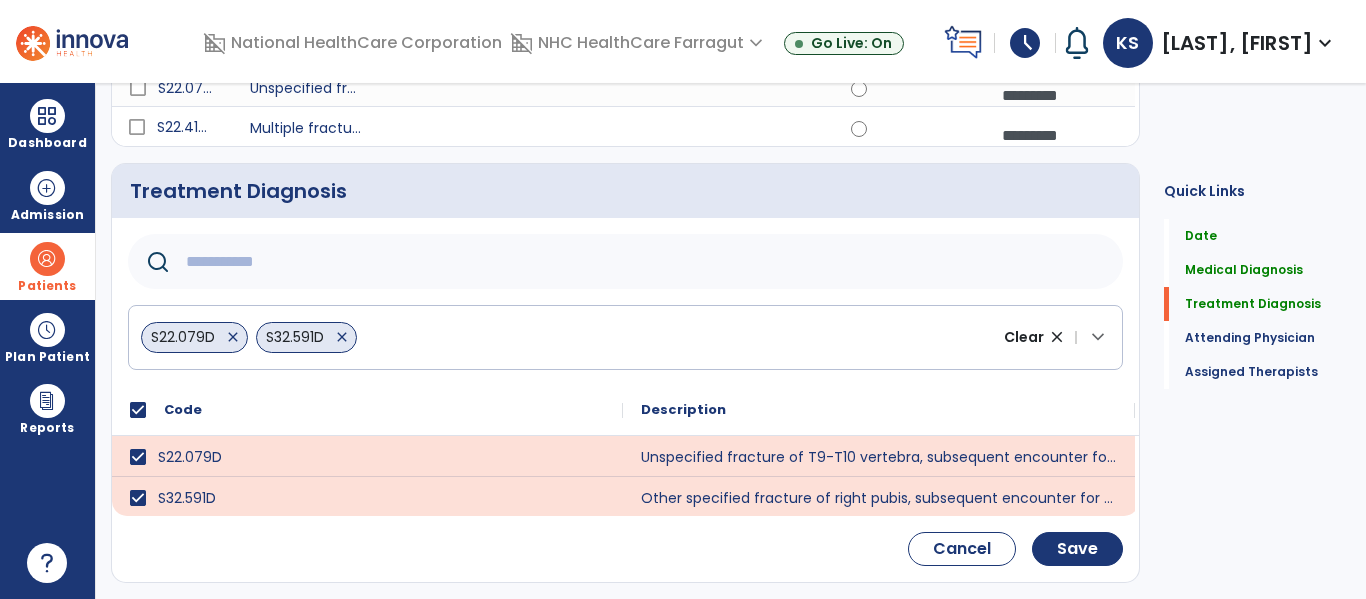 click 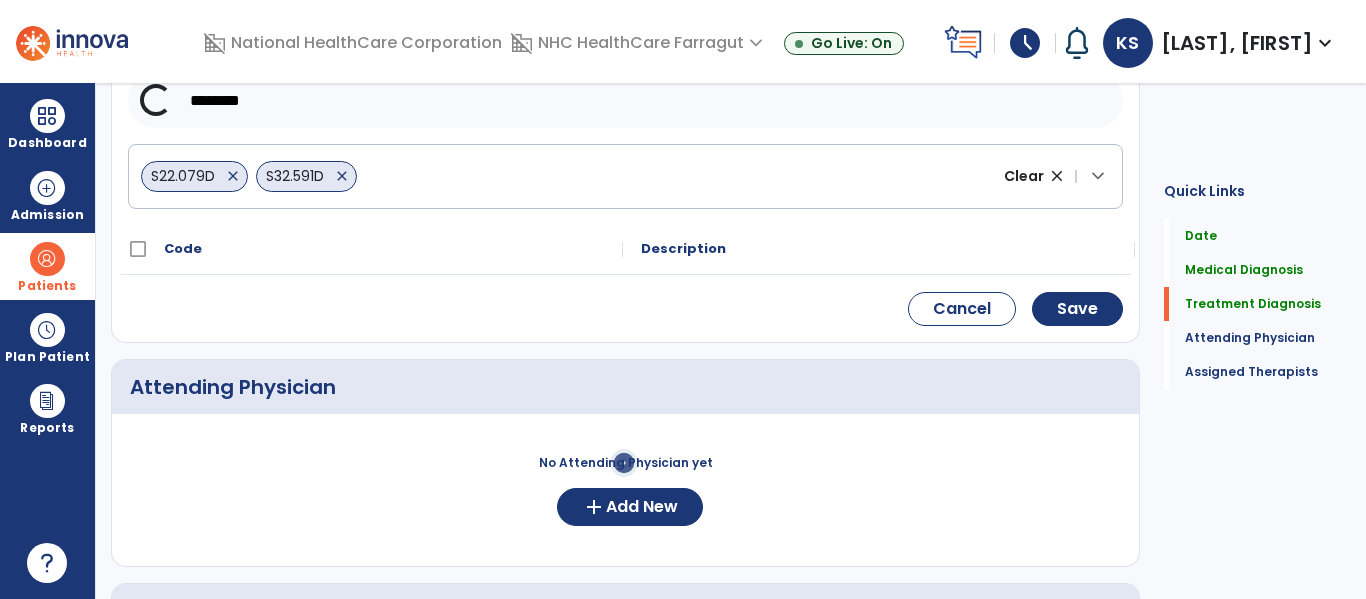 scroll, scrollTop: 522, scrollLeft: 0, axis: vertical 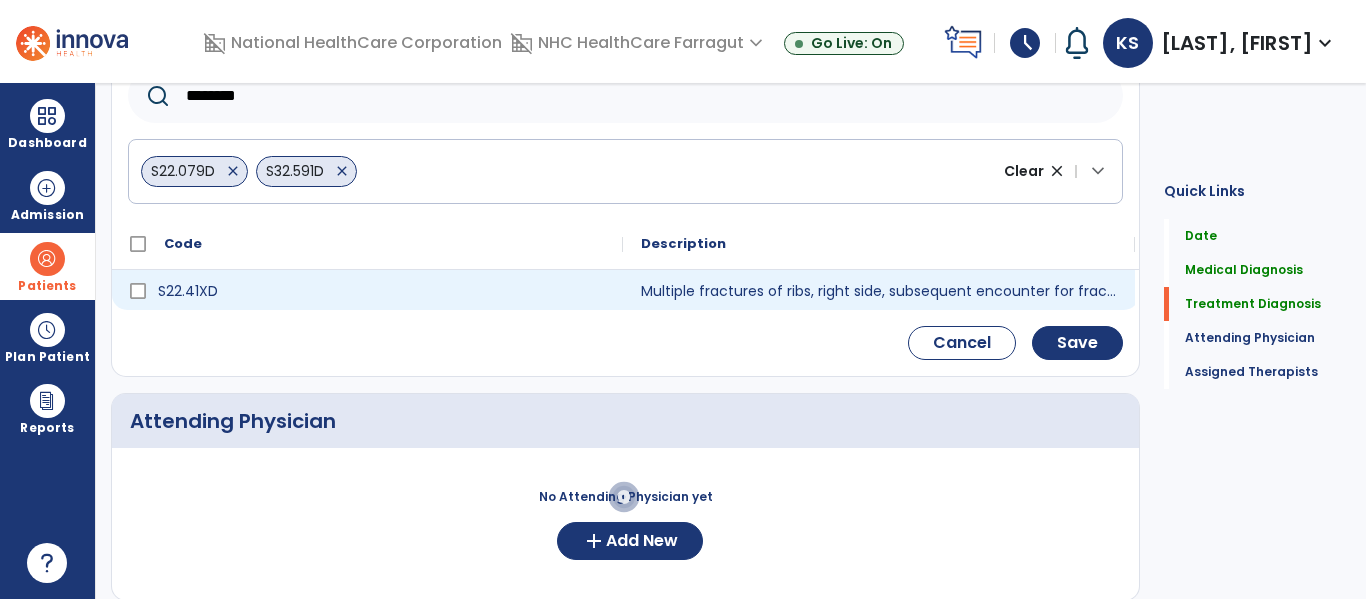 type on "********" 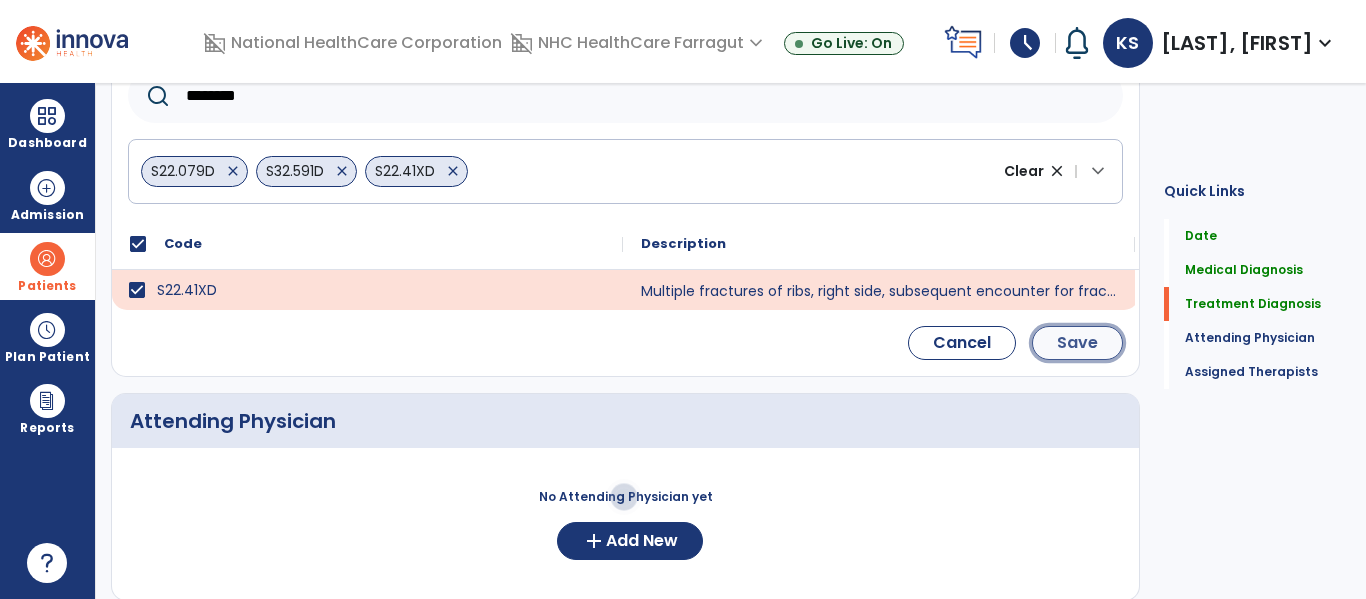 click on "Save" 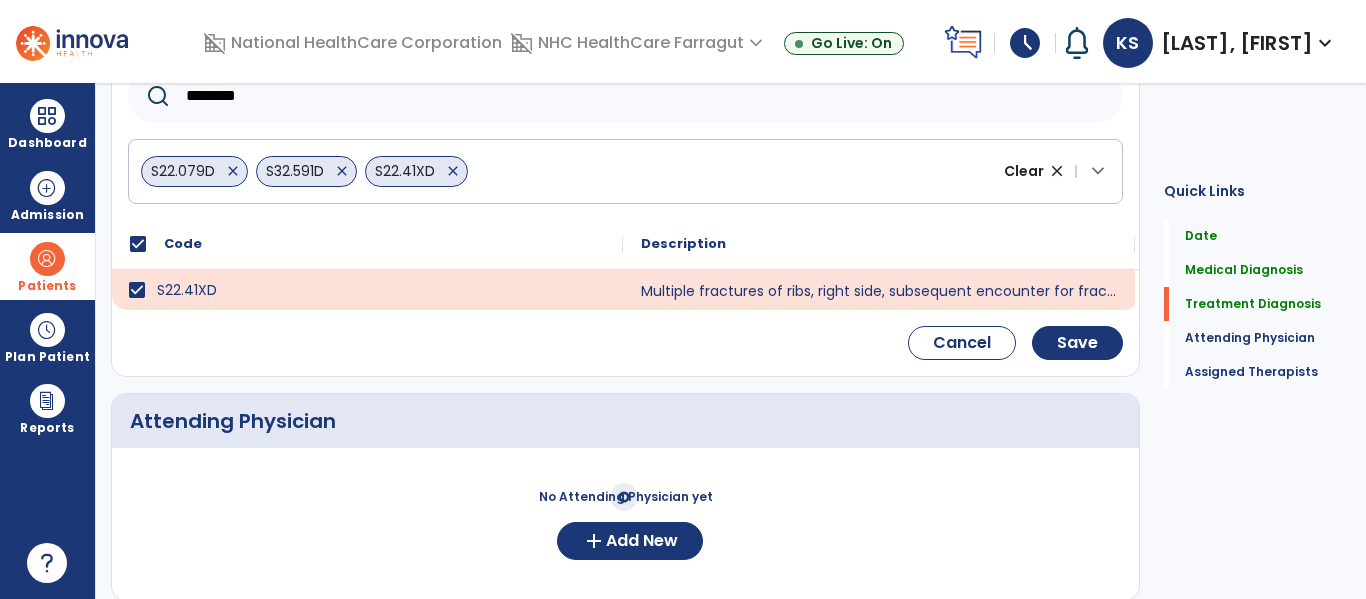 scroll, scrollTop: 356, scrollLeft: 0, axis: vertical 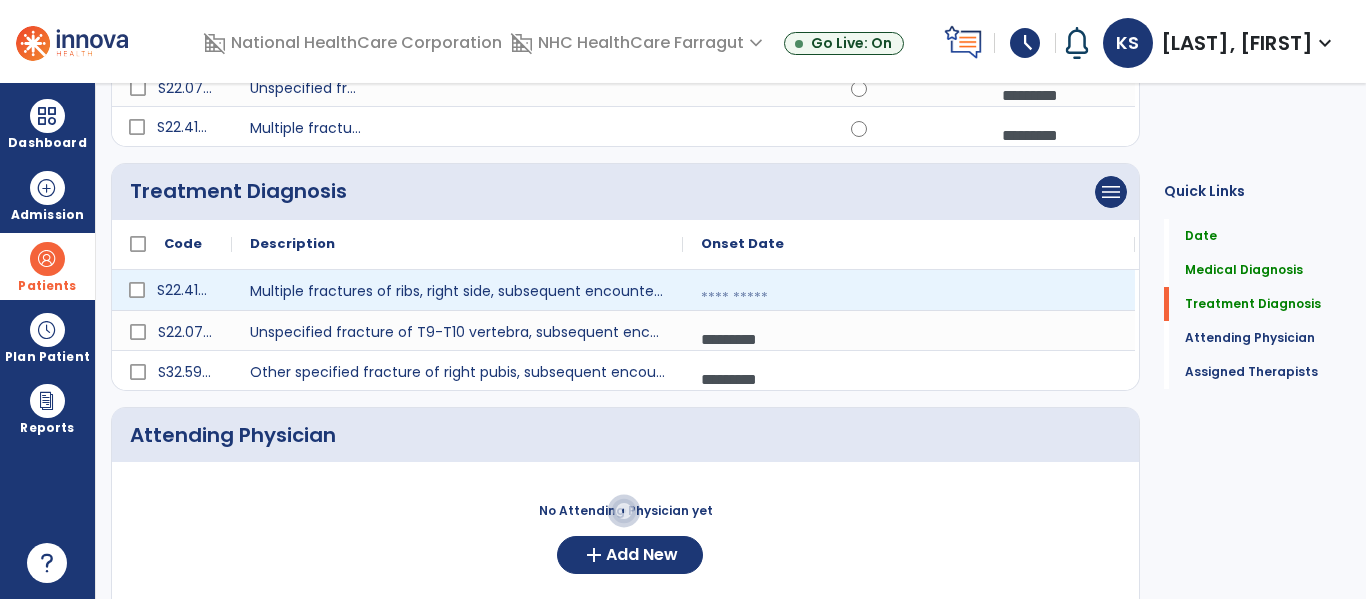 click at bounding box center (909, 298) 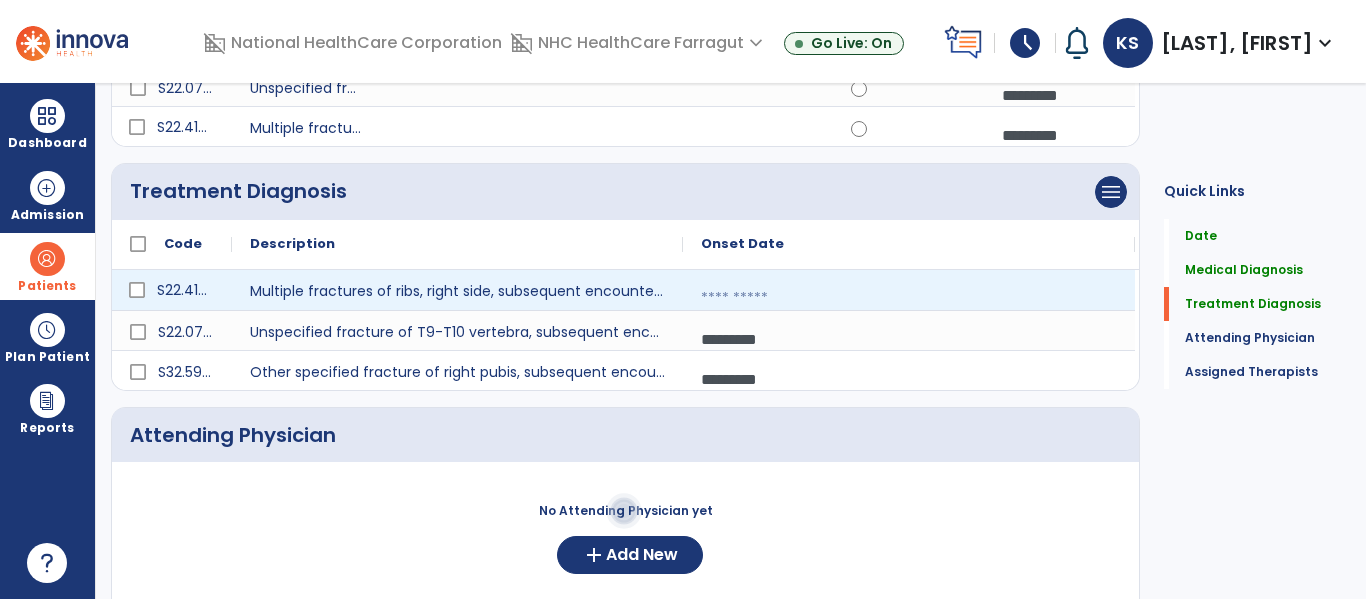 select on "*" 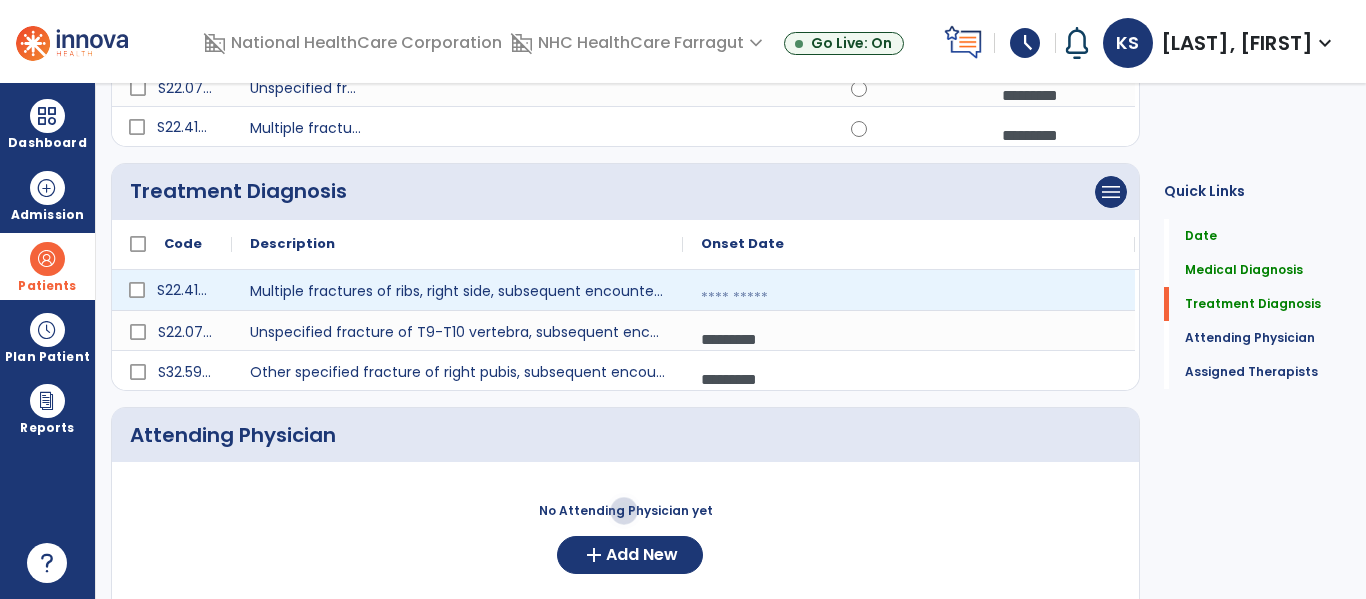 select on "****" 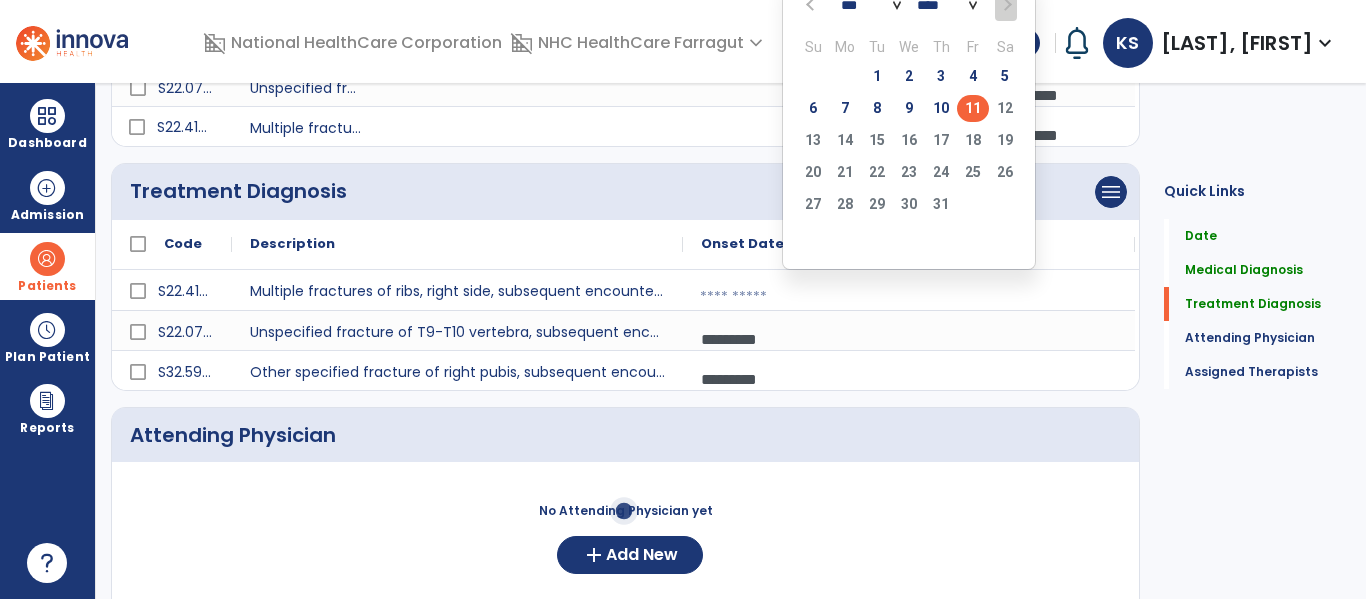 click on "11" 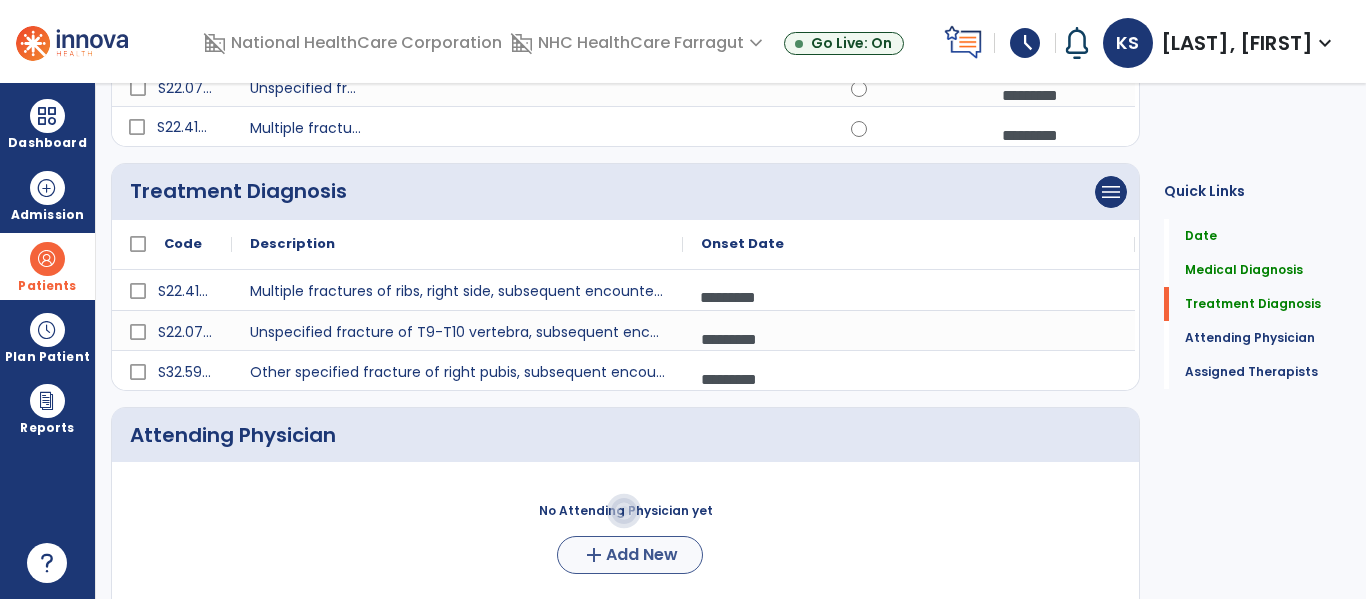 click on "domain_disabled   National HealthCare Corporation   domain_disabled   NHC HealthCare Farragut    expand_more   NHC HealthCare Farragut   Go Live: On schedule My Time:   Friday, Jul 11    ***** stop  Stop   Open your timecard  arrow_right Notifications See all Notifications  KS   Sliwinski, Kevin   expand_more   home   Home   person   Profile   help   Help   logout   Log out  Dashboard  dashboard  Therapist Dashboard Admission Patients  format_list_bulleted  Patient List  space_dashboard  Patient Board  insert_chart  PDPM Board Plan Patient  event_note  Planner  content_paste_go  Scheduler  content_paste_go  Whiteboard Reports  export_notes  Billing Exports  note_alt  EOM Report  event_note  Minutes By Payor  inbox_customize  Service Log  playlist_add_check  Triple Check Report  arrow_back   Physical Therapy Admission  SOC Date  *********  calendar_today  Order Date  *********  calendar_today  Anticipated DC Date   calendar_today  EOC --/--/---- Medical Diagnosis      menu   Add Medical Diagnosis" at bounding box center (683, 299) 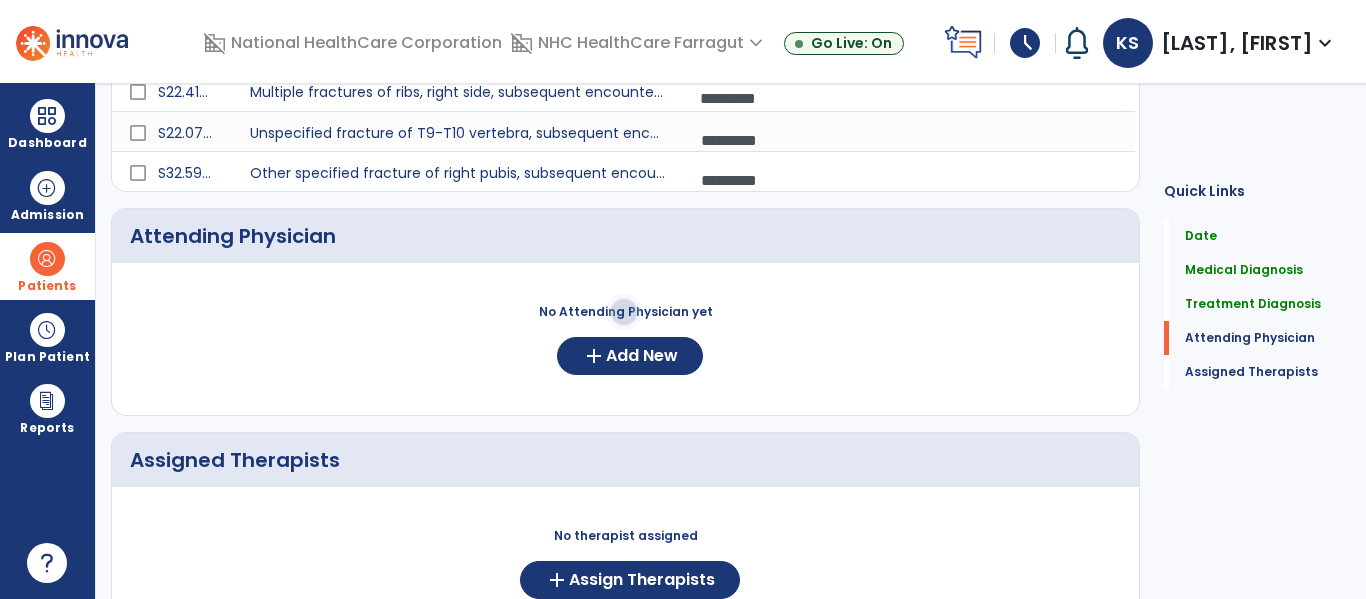 scroll, scrollTop: 556, scrollLeft: 0, axis: vertical 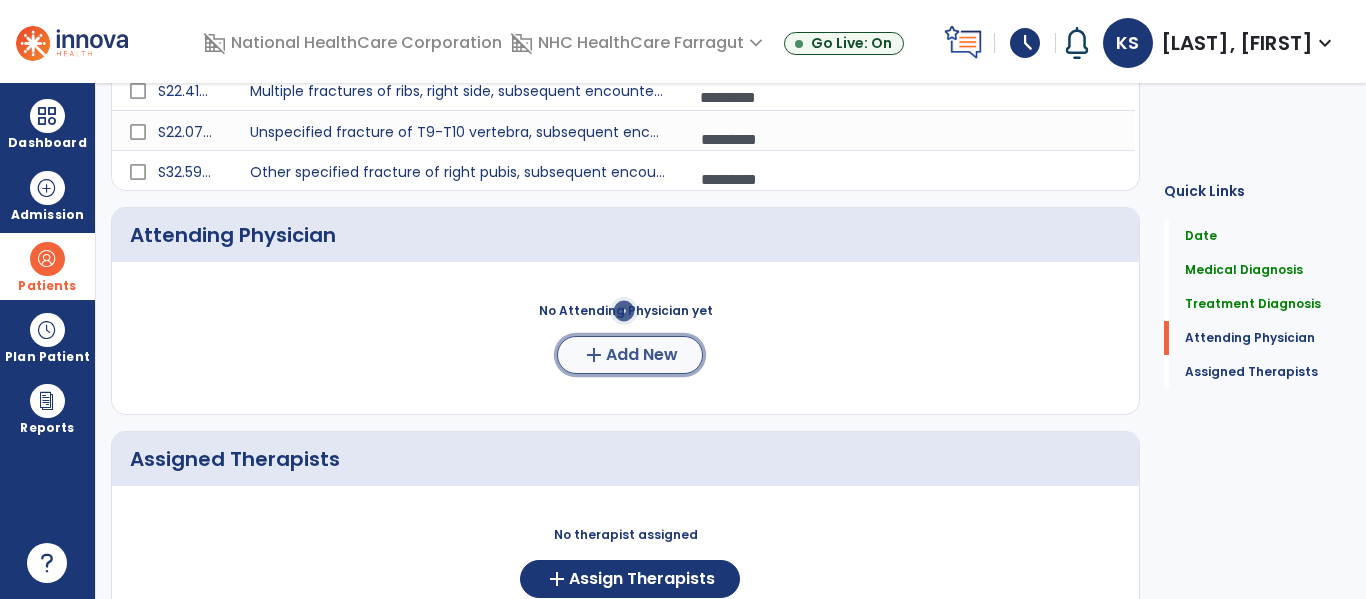 click on "Add New" 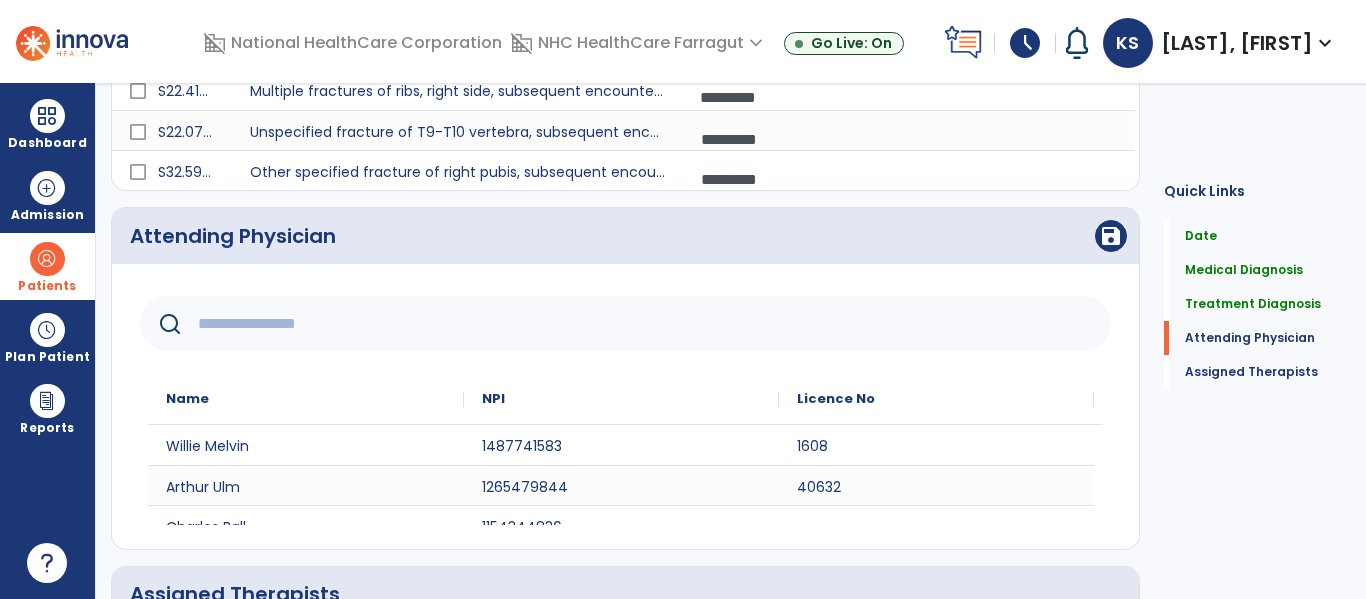 click 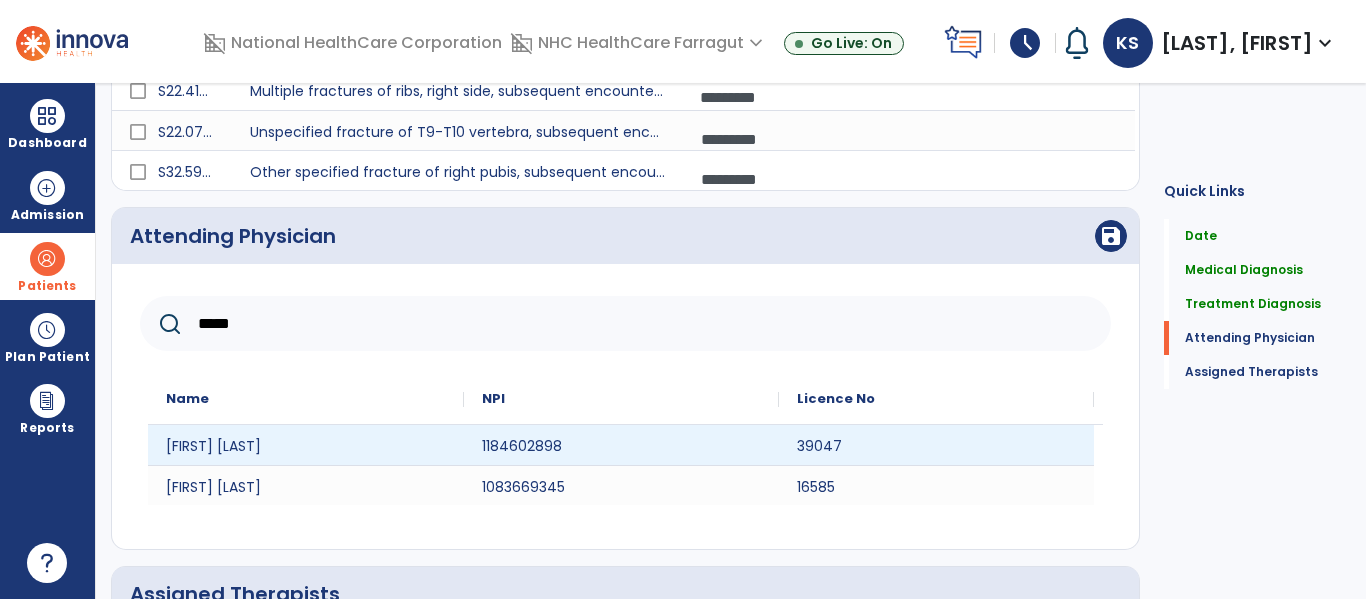 type on "*****" 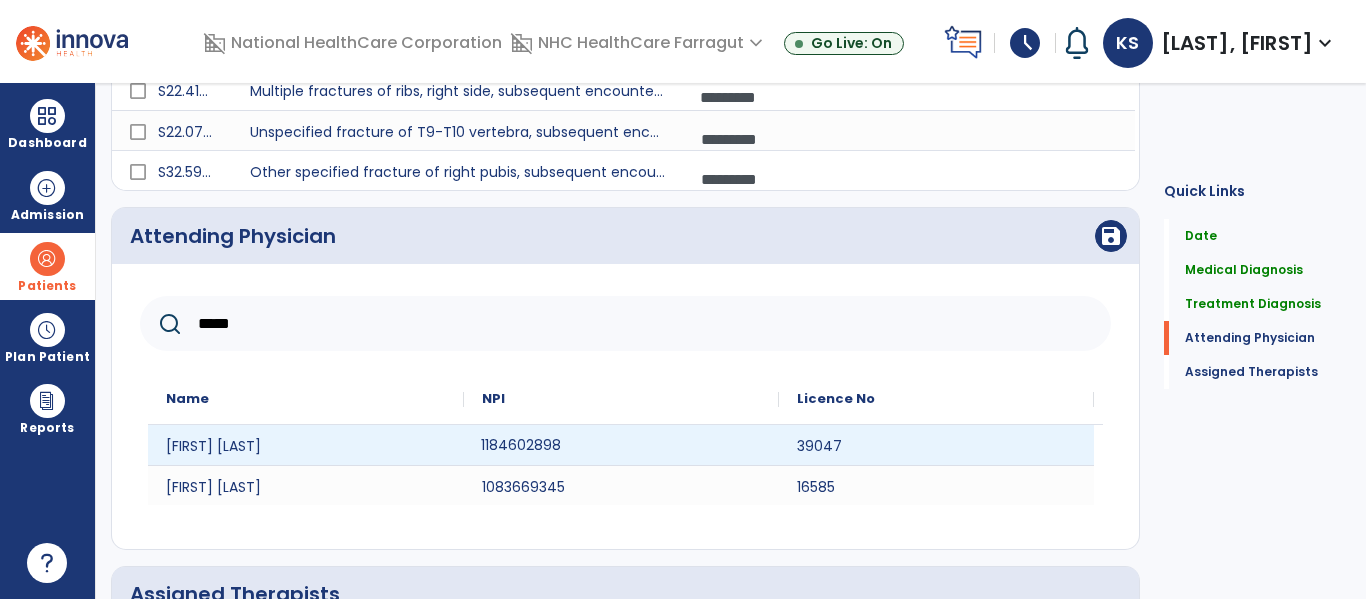 click on "1184602898" 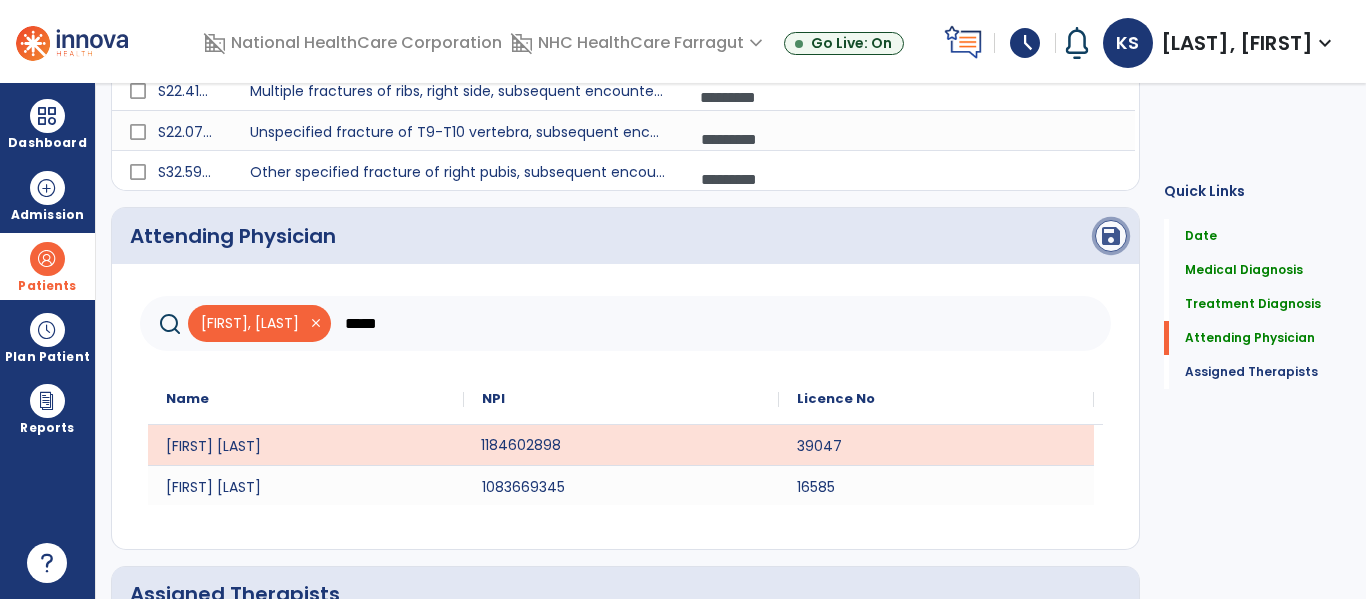 click on "save" 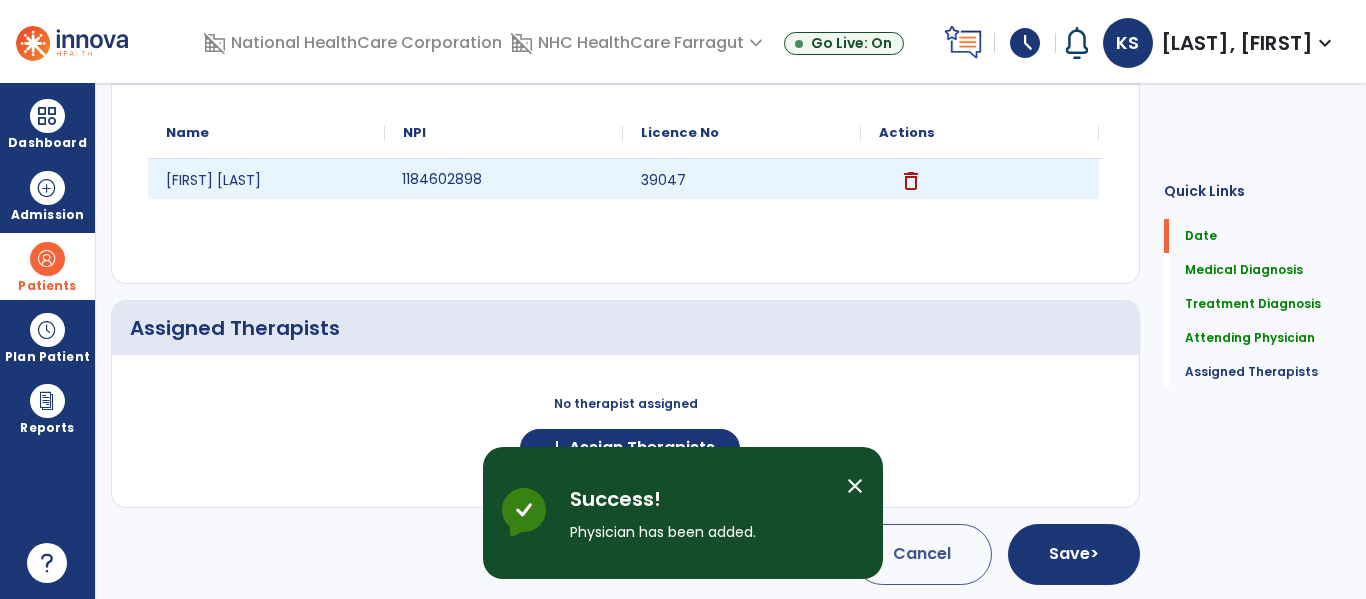scroll, scrollTop: 737, scrollLeft: 0, axis: vertical 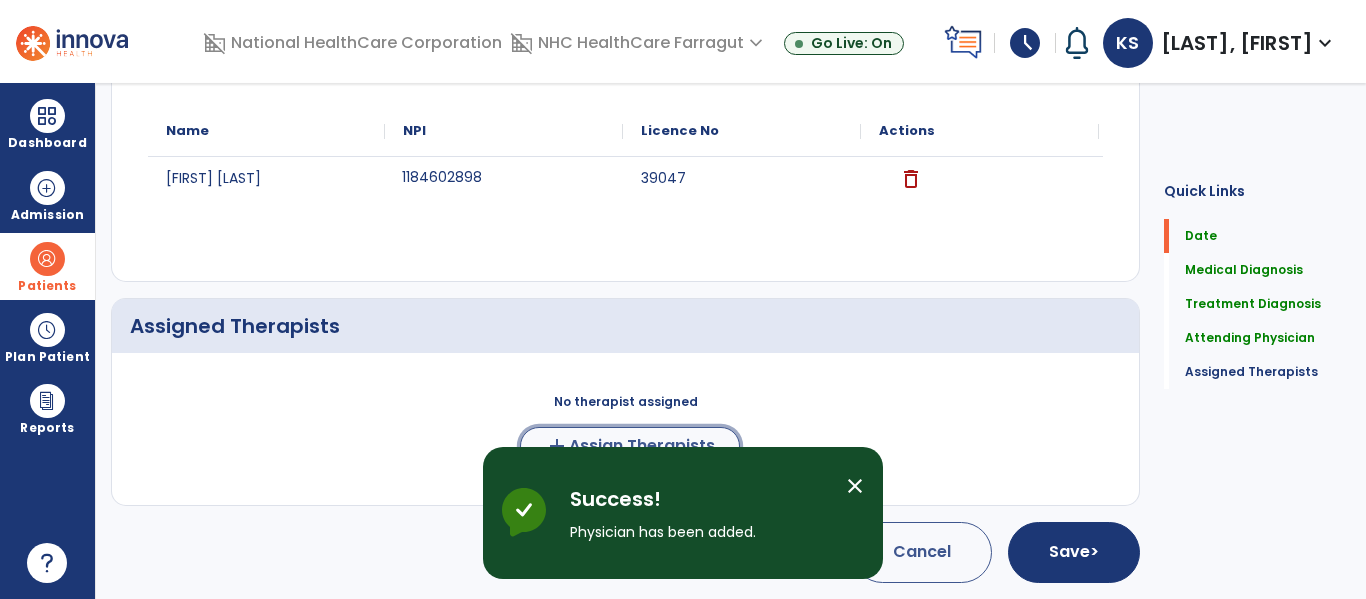 click on "Assign Therapists" 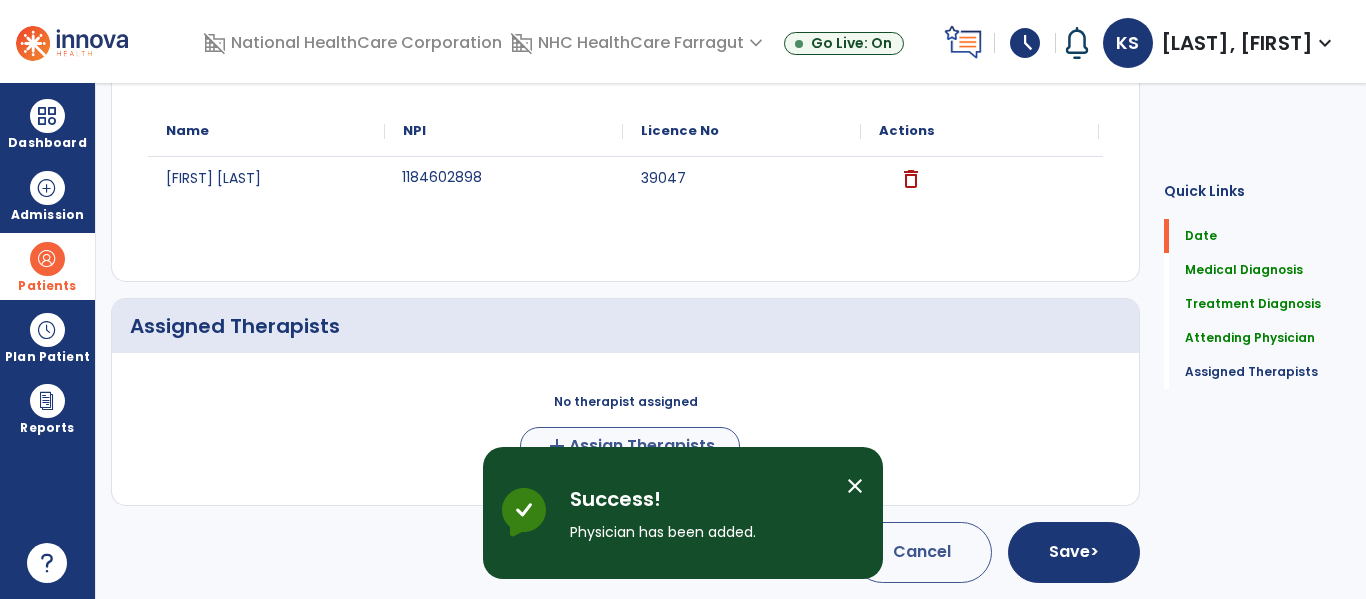 scroll, scrollTop: 733, scrollLeft: 0, axis: vertical 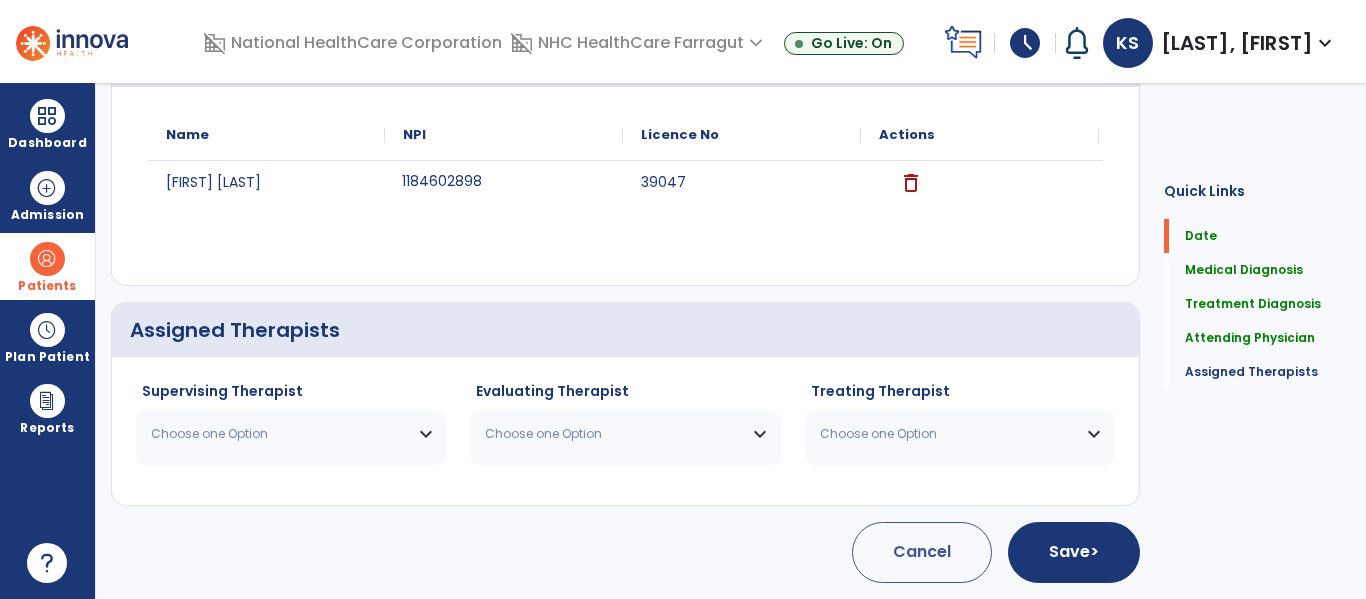click on "Choose one Option" at bounding box center (278, 434) 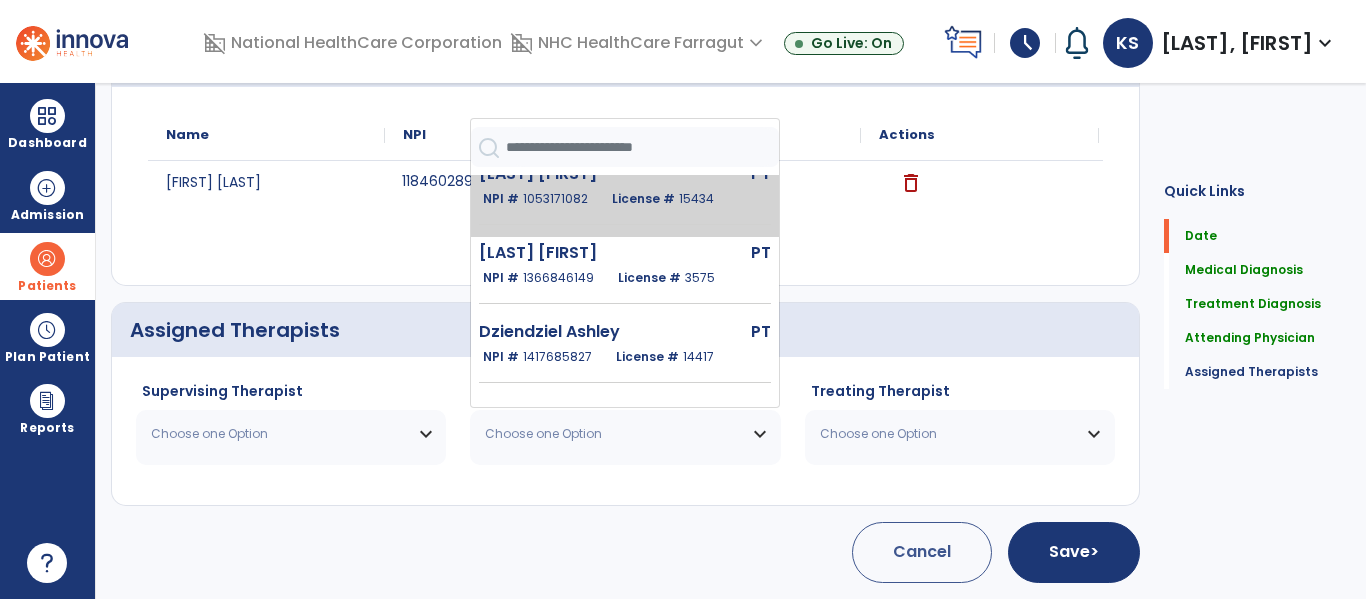 scroll, scrollTop: 487, scrollLeft: 0, axis: vertical 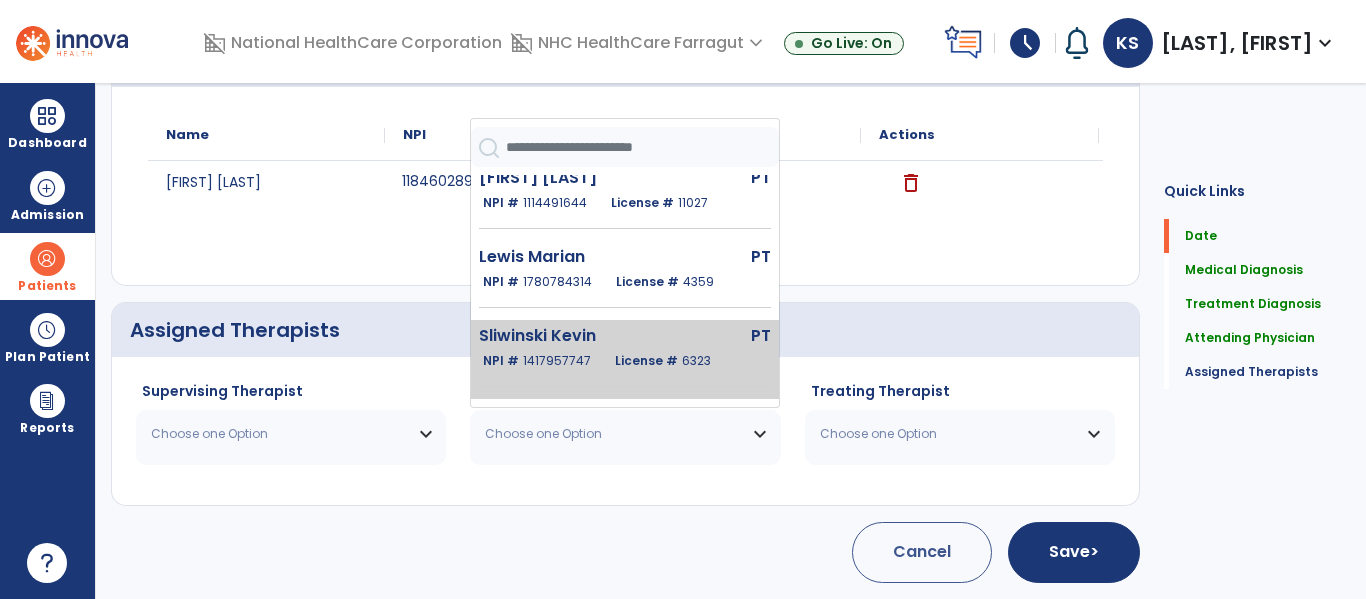 click on "Sliwinski Kevin" 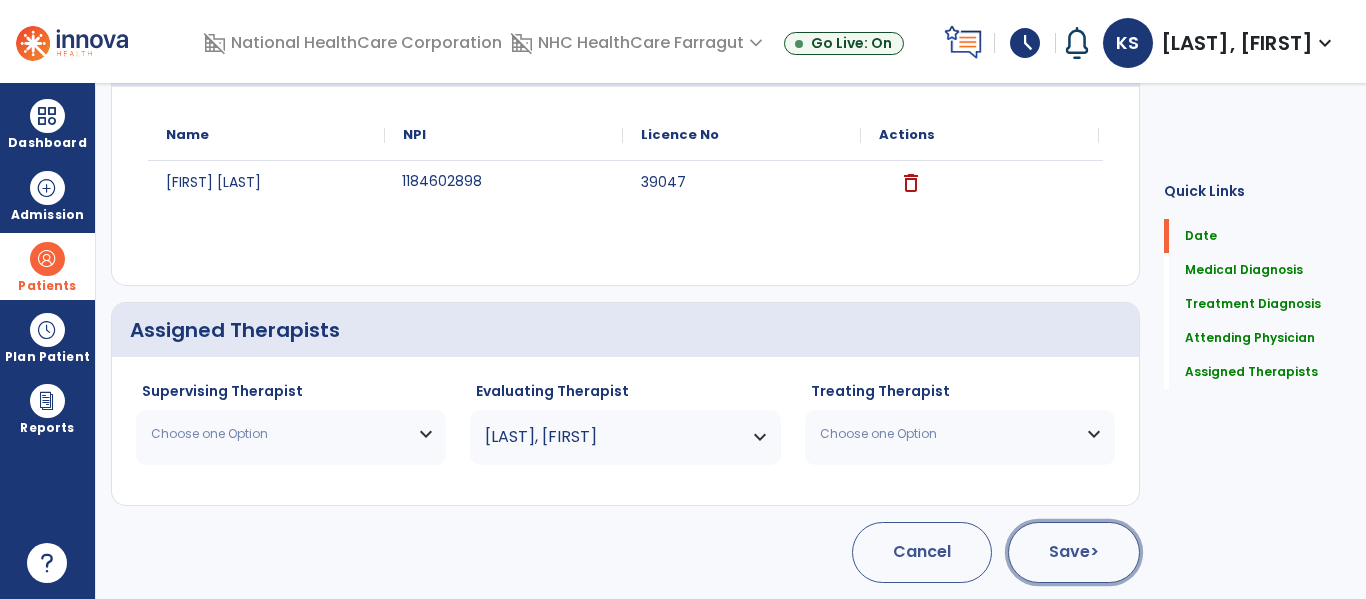 click on "Save  >" 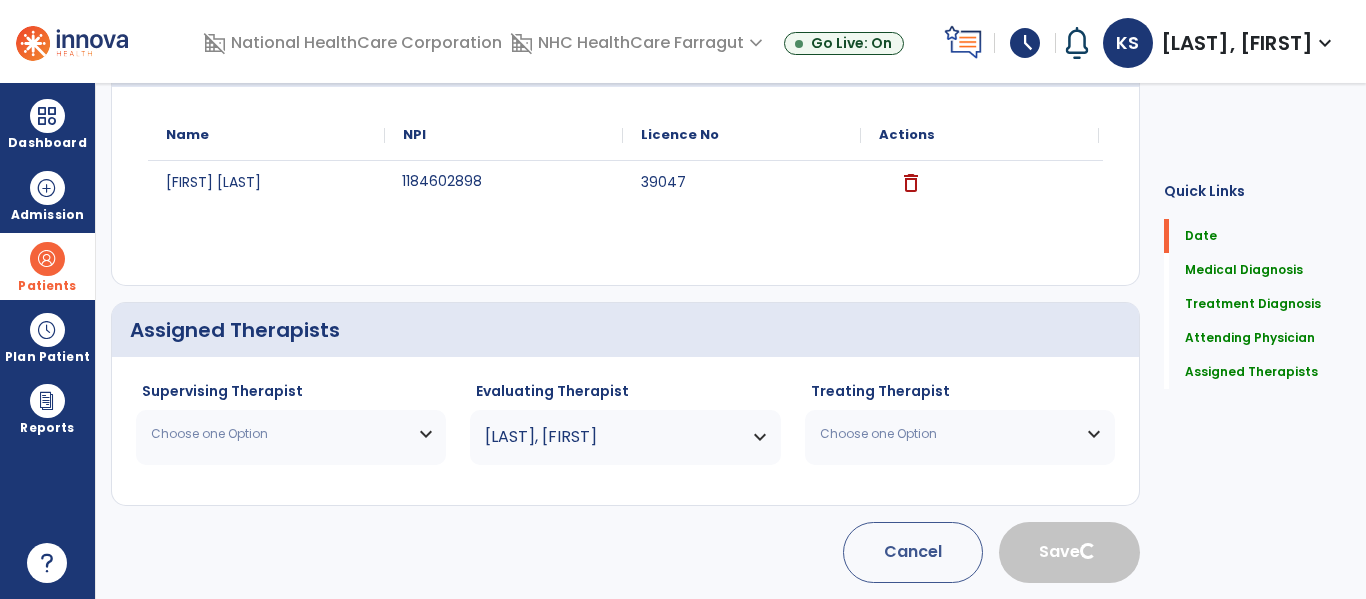type 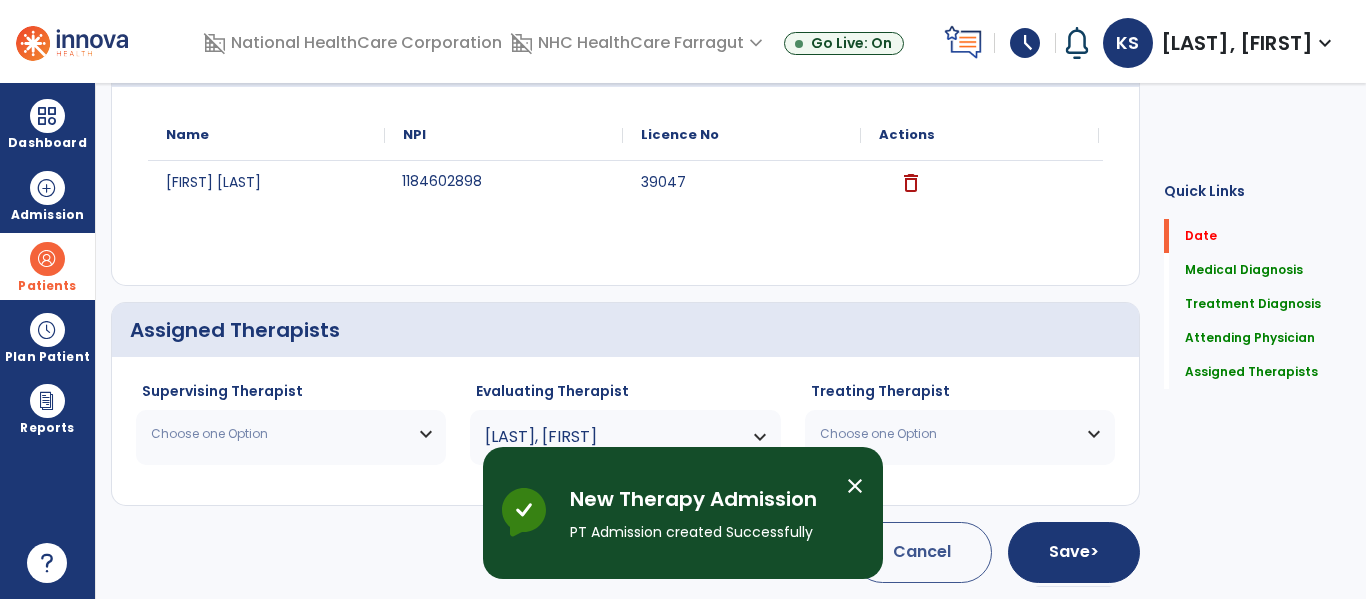 scroll, scrollTop: 162, scrollLeft: 0, axis: vertical 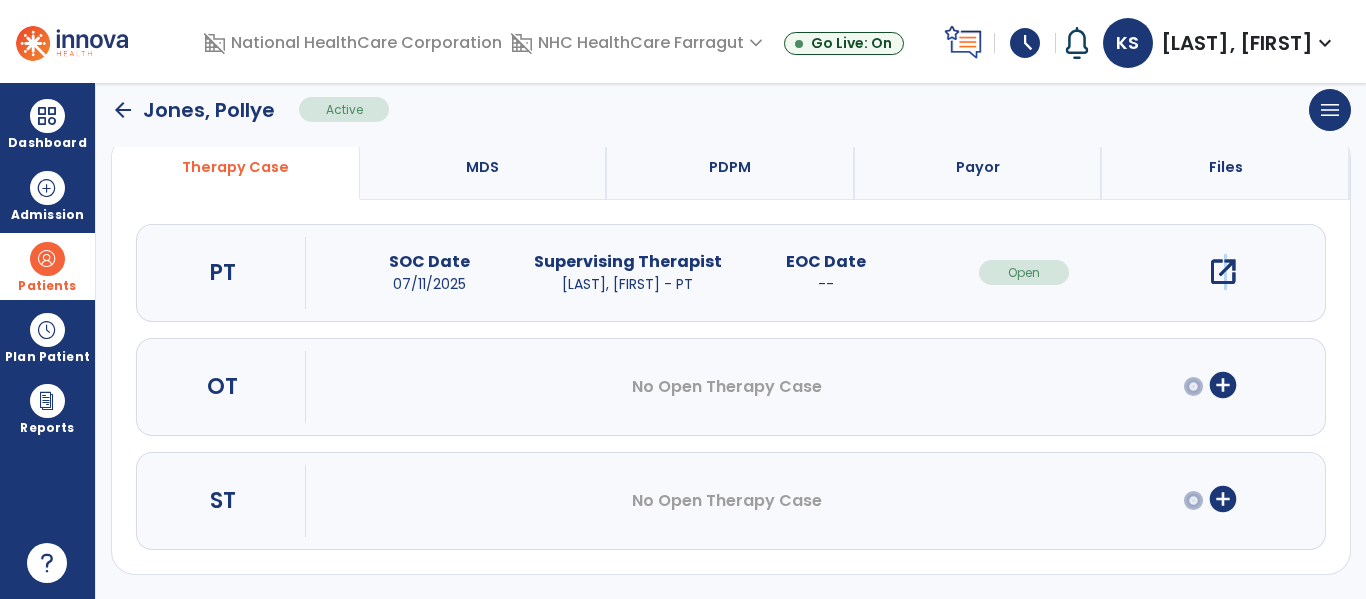 click on "open_in_new" at bounding box center (1223, 272) 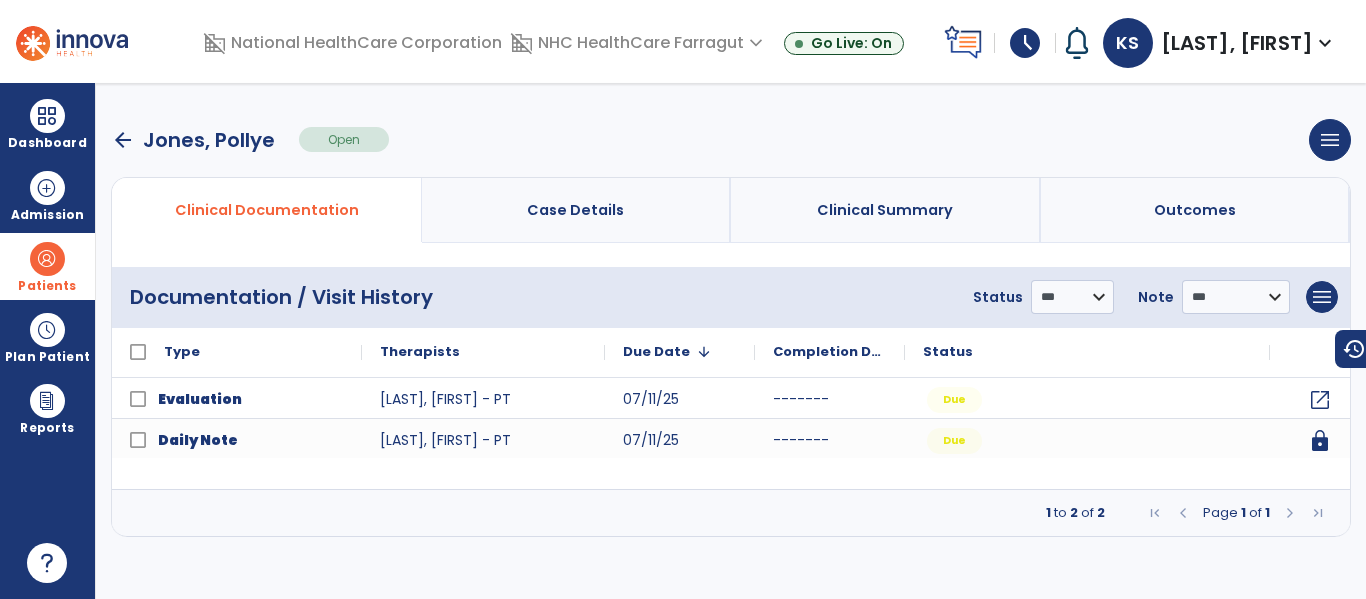 scroll, scrollTop: 0, scrollLeft: 0, axis: both 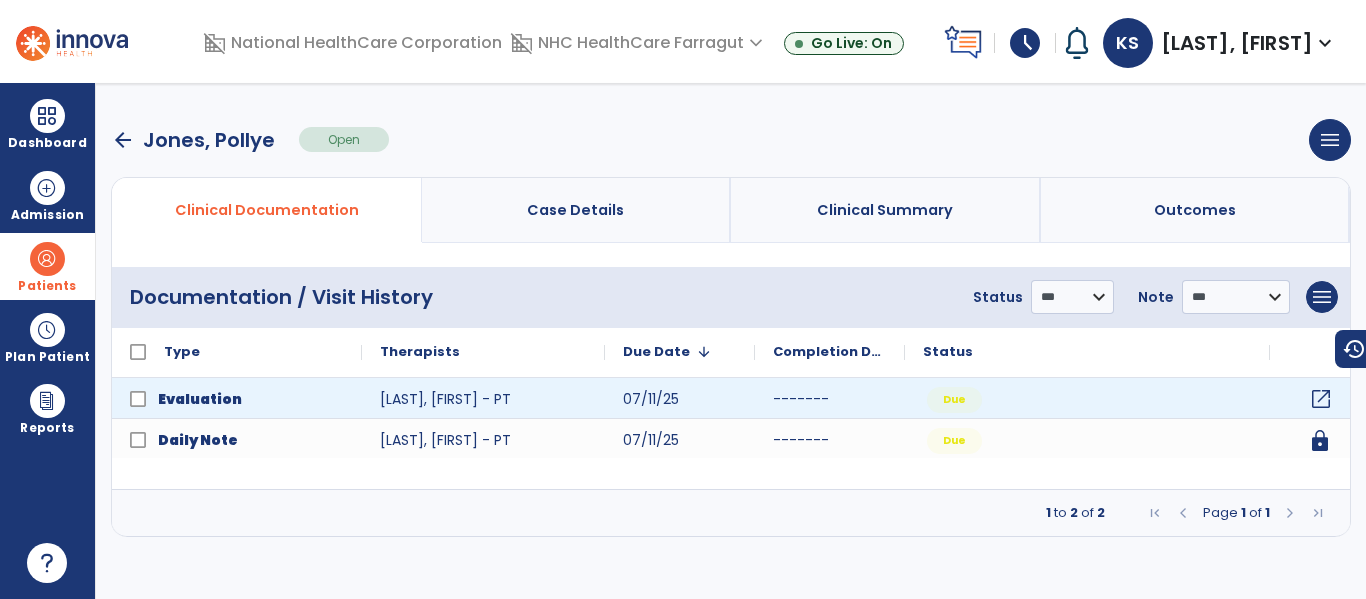 click on "open_in_new" 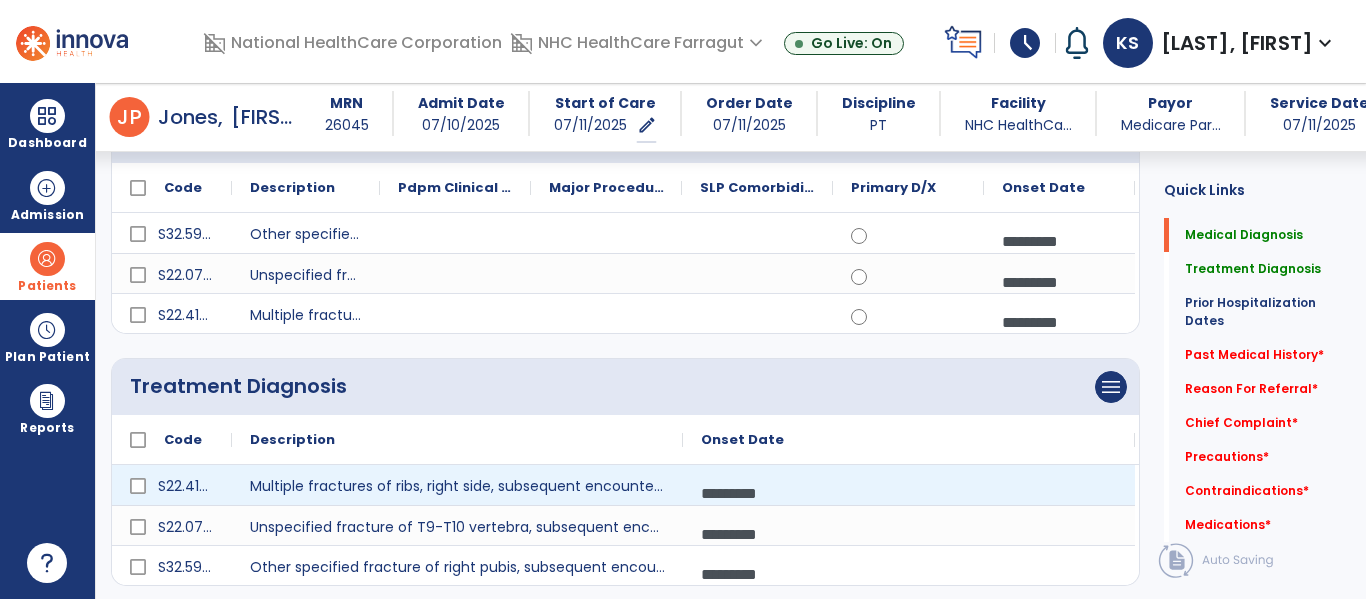 scroll, scrollTop: 200, scrollLeft: 0, axis: vertical 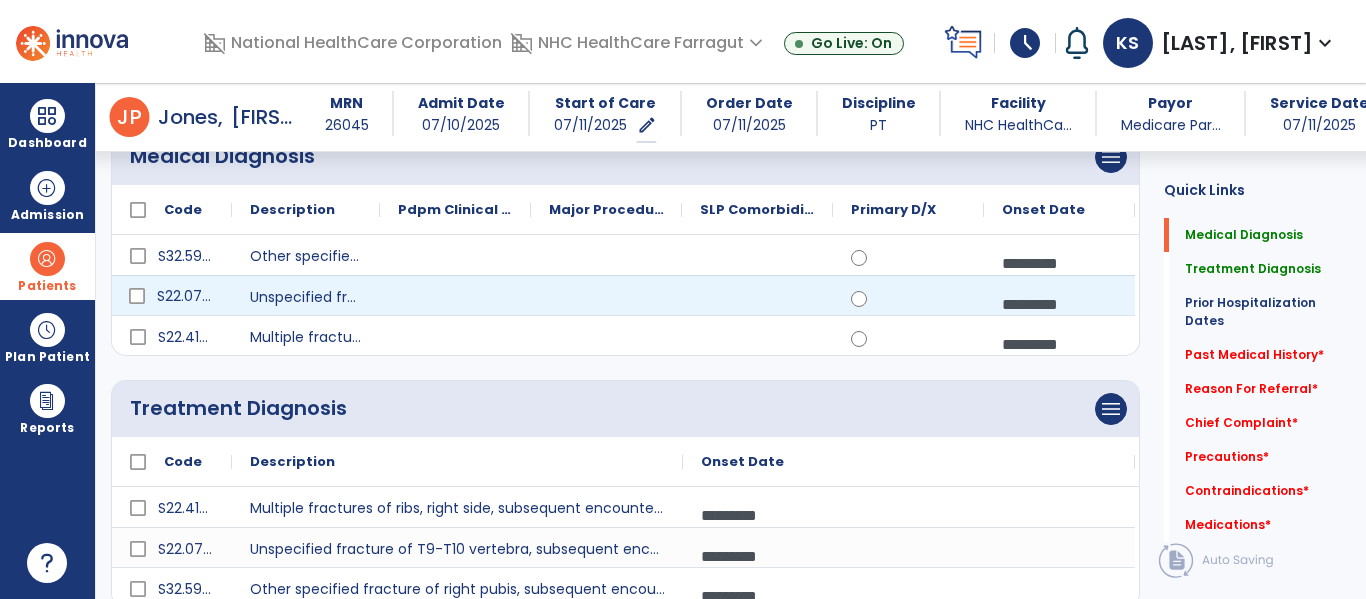 click on "S22.079D" at bounding box center (186, 296) 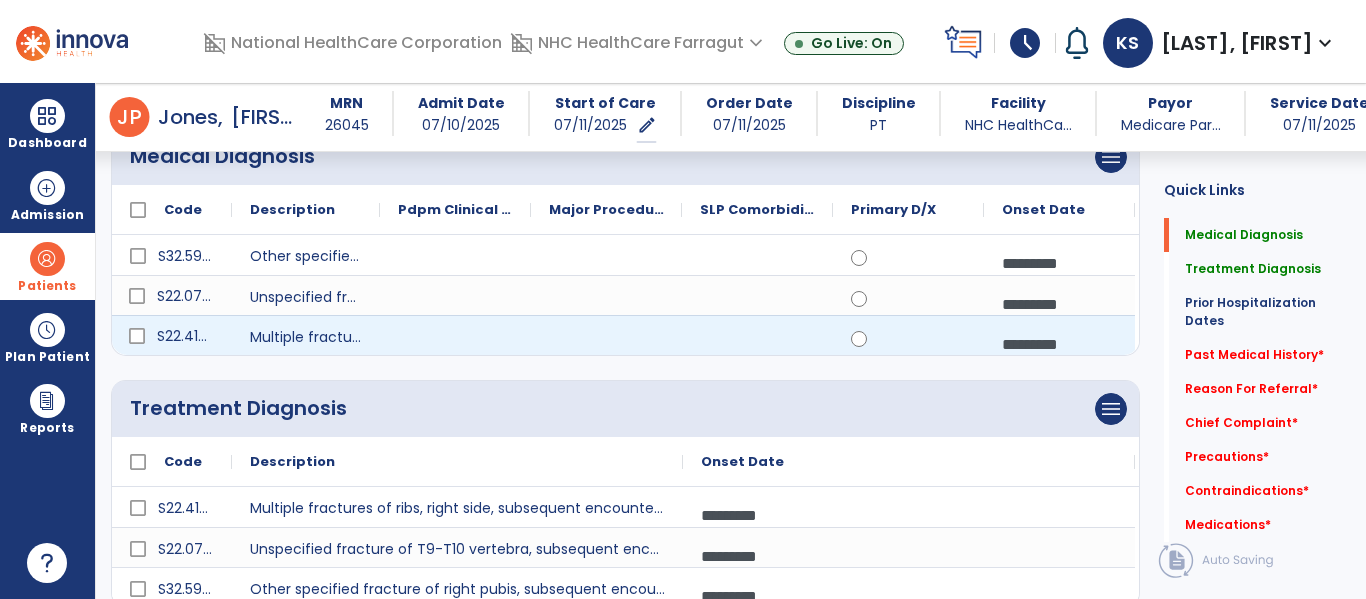 click on "S22.41XD" at bounding box center (186, 336) 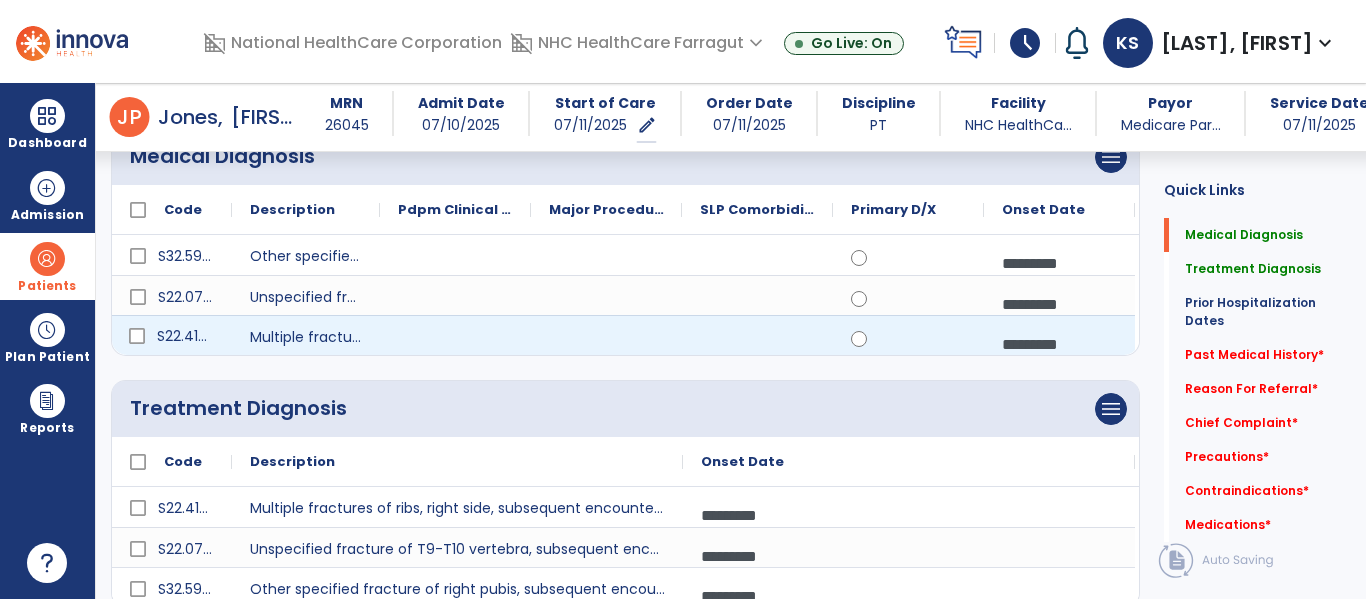 click on "S22.41XD" at bounding box center [186, 336] 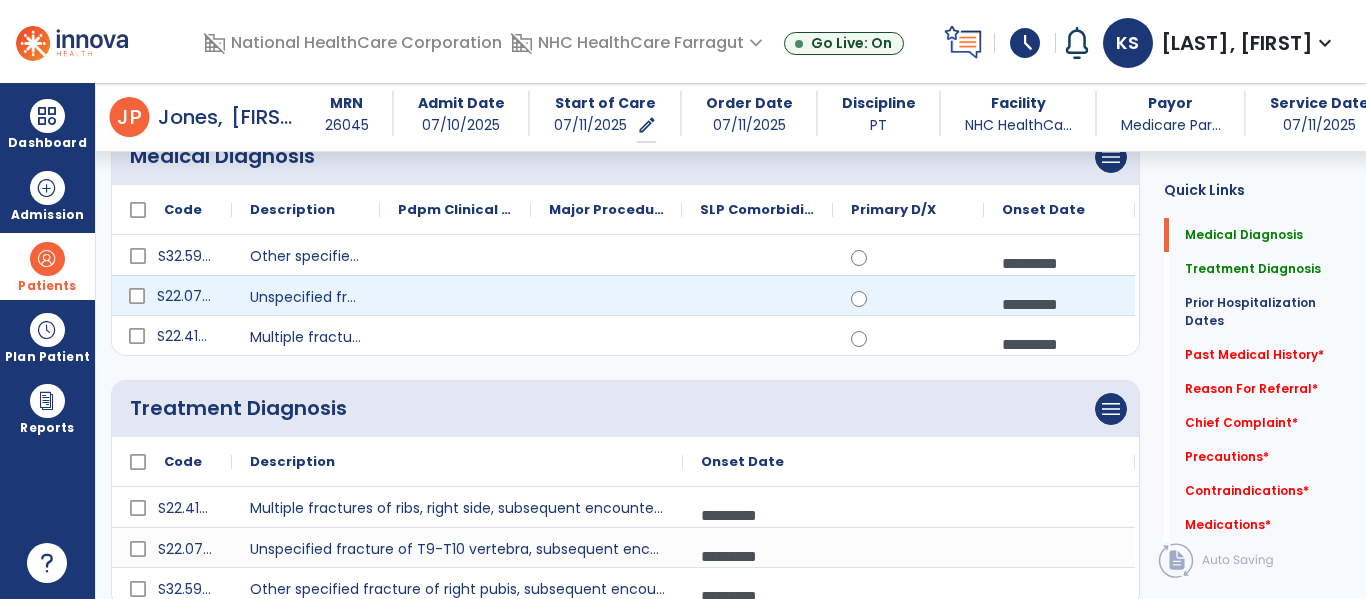 click on "S22.079D" at bounding box center (186, 296) 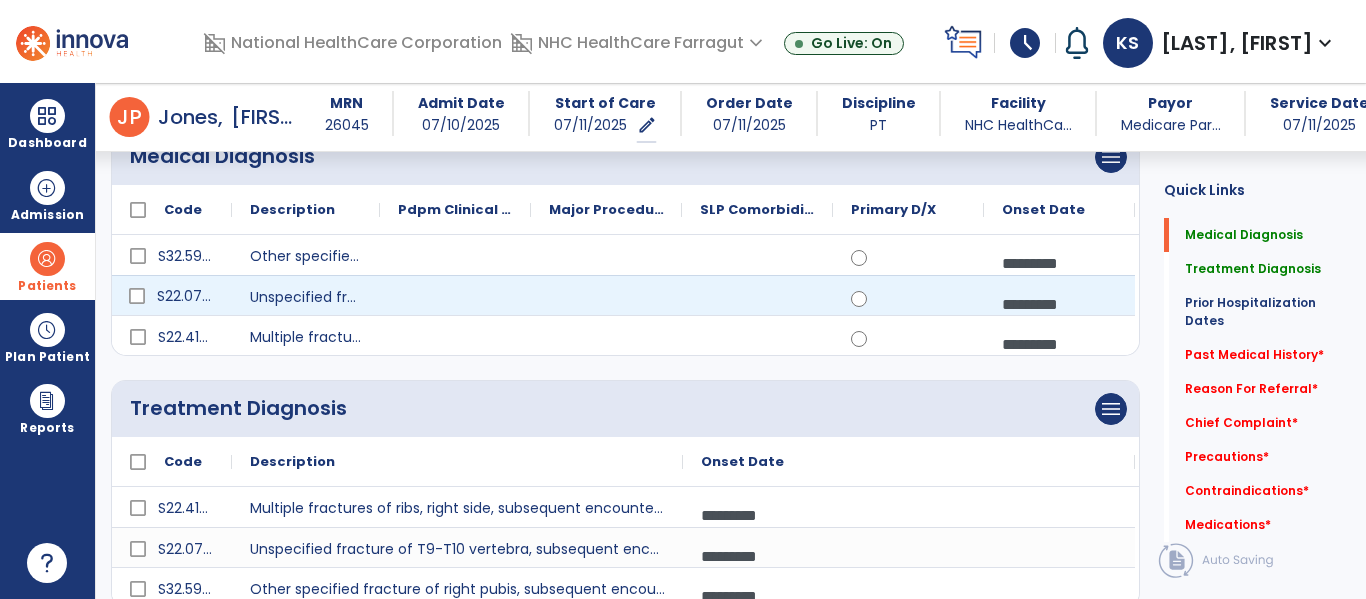 click on "S22.079D" at bounding box center [186, 296] 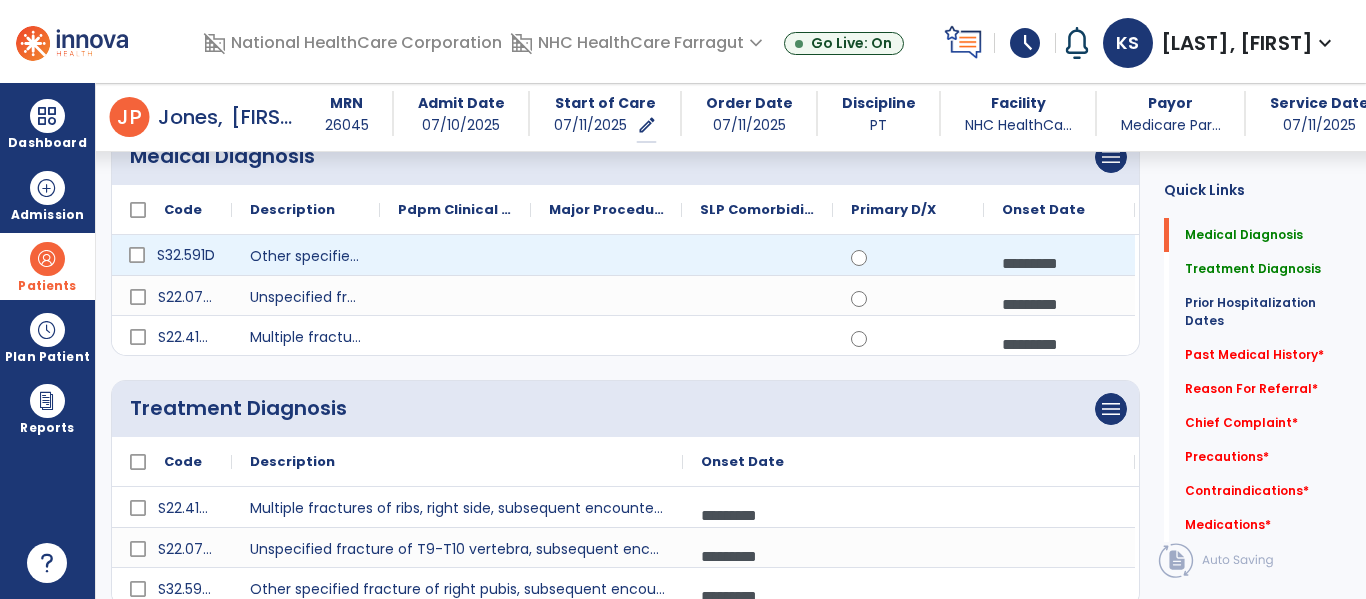 click on "S32.591D" at bounding box center [186, 255] 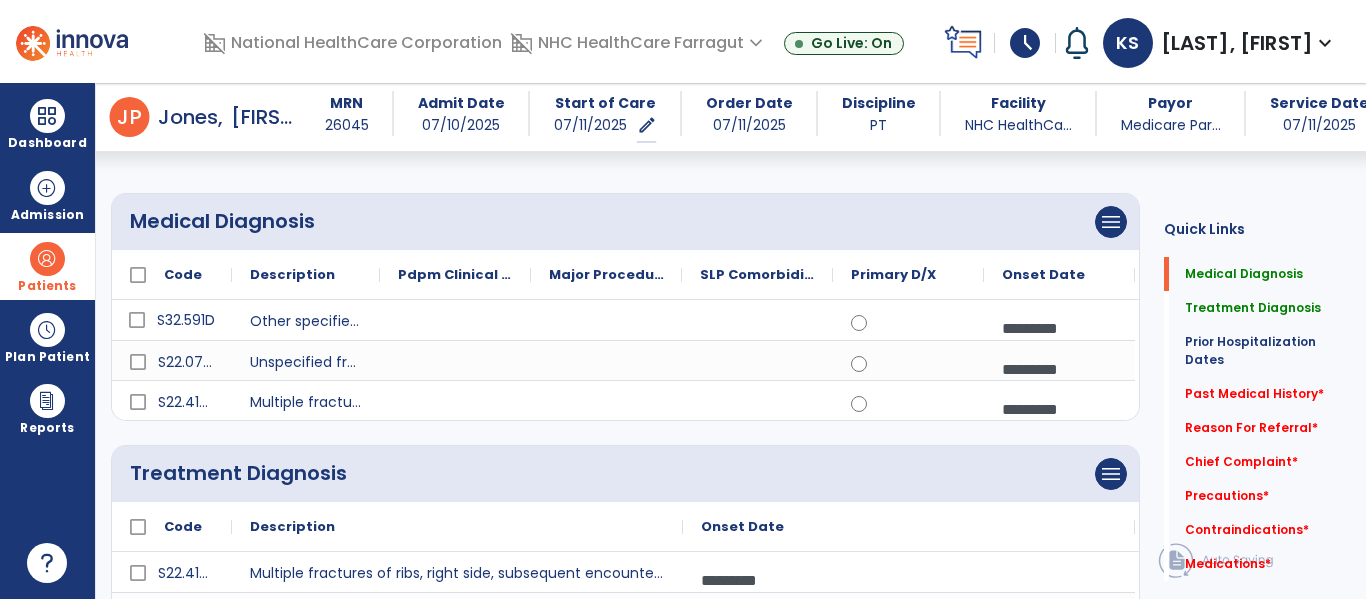 scroll, scrollTop: 100, scrollLeft: 0, axis: vertical 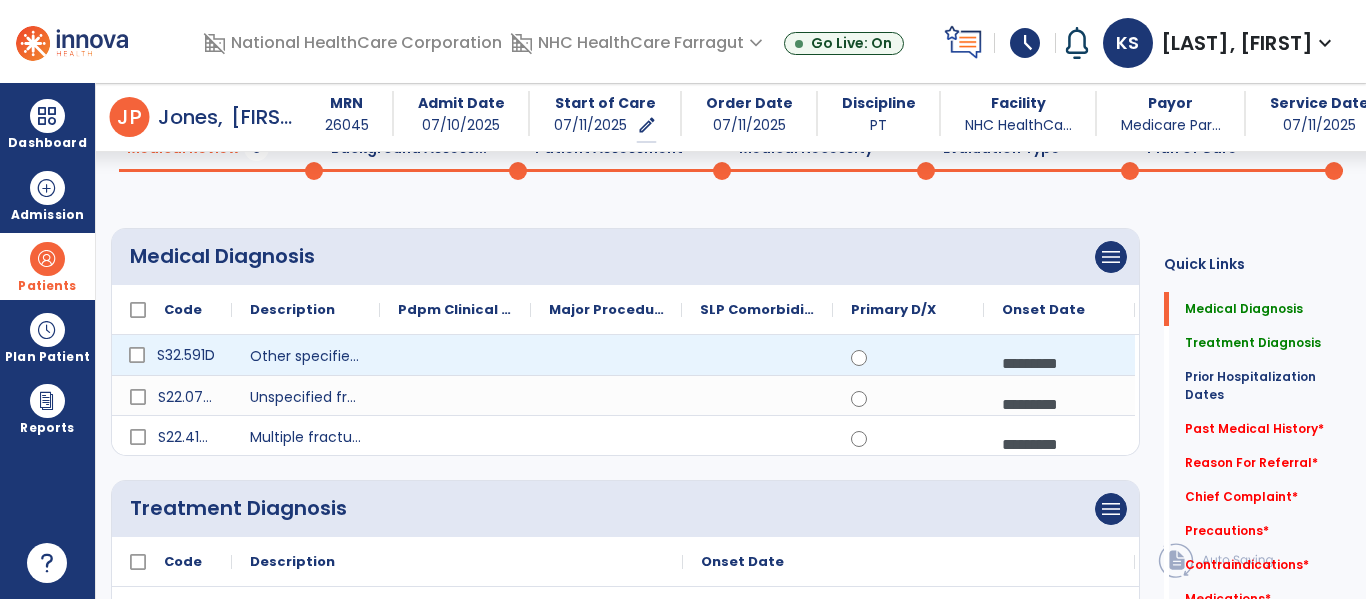 click on "*********" at bounding box center (1059, 363) 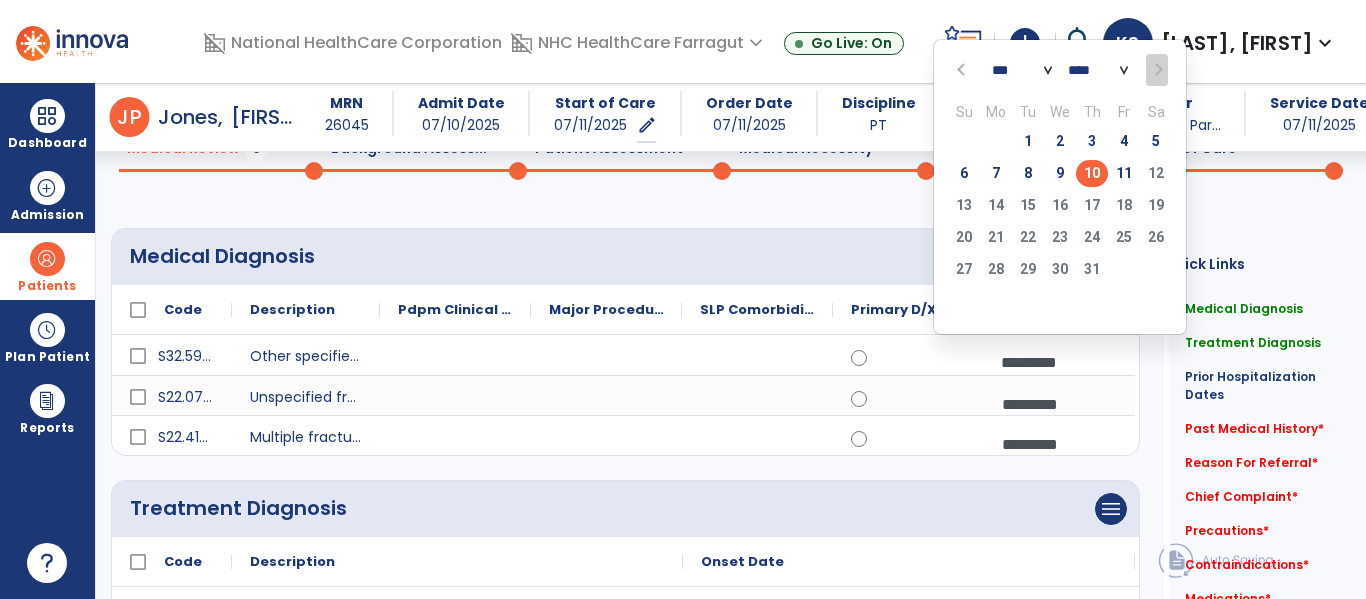 click 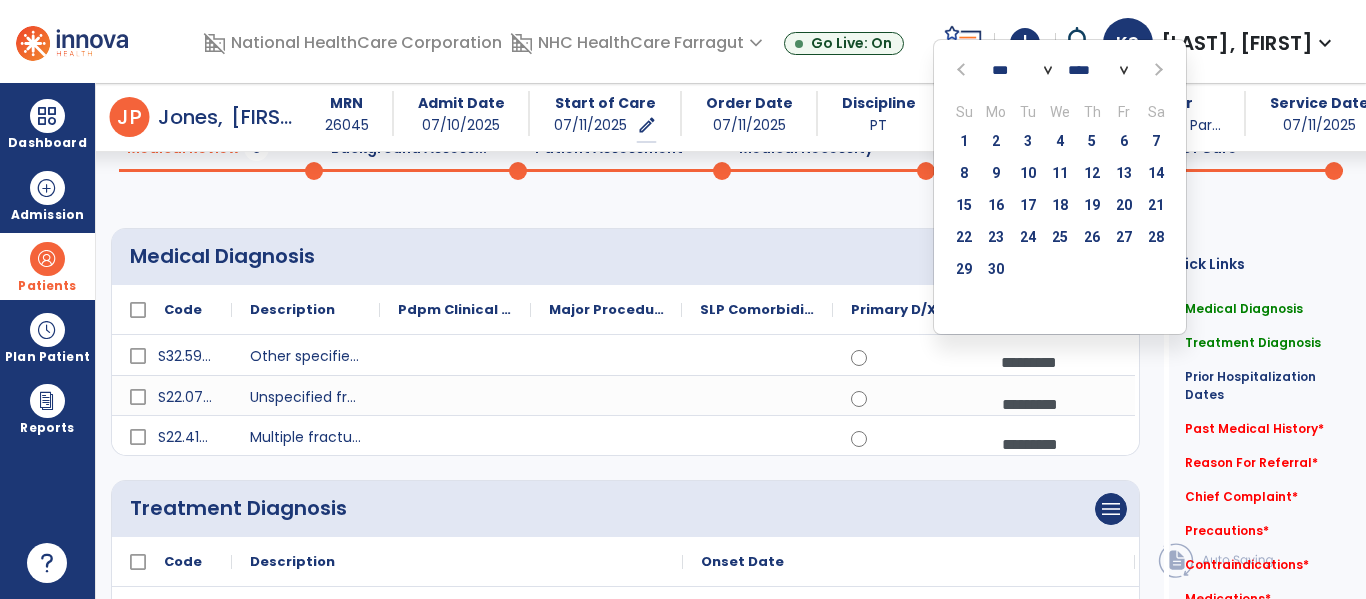 click on "21" 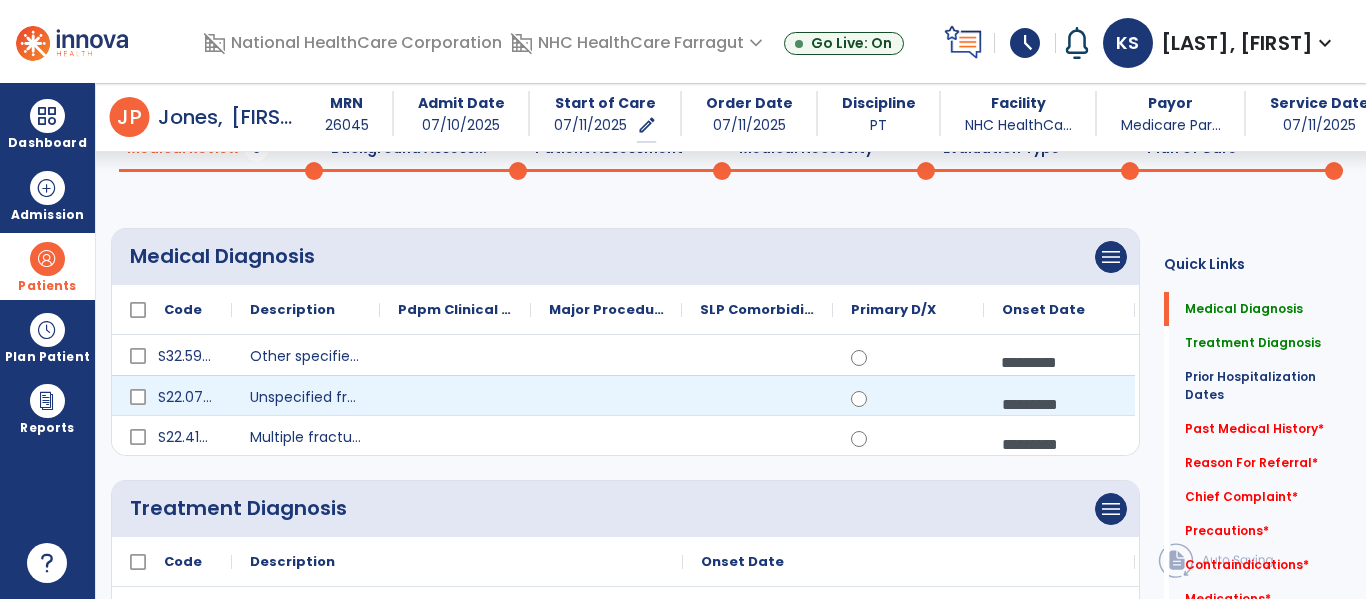 click on "*********" at bounding box center (1059, 404) 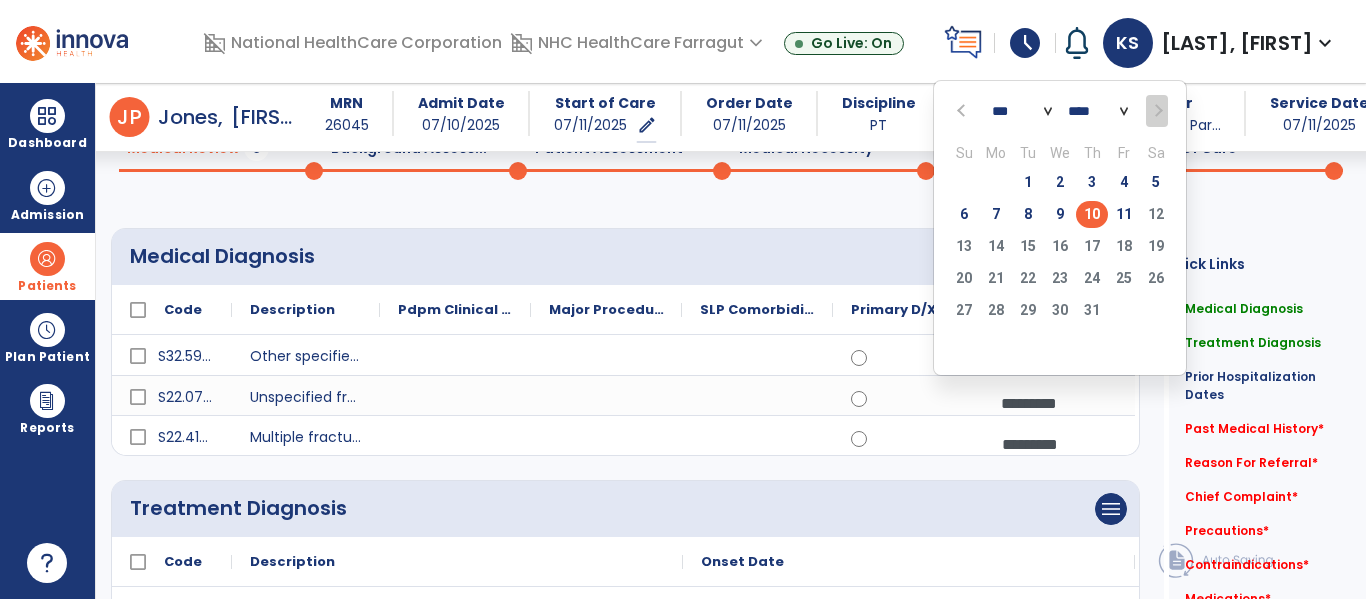 click 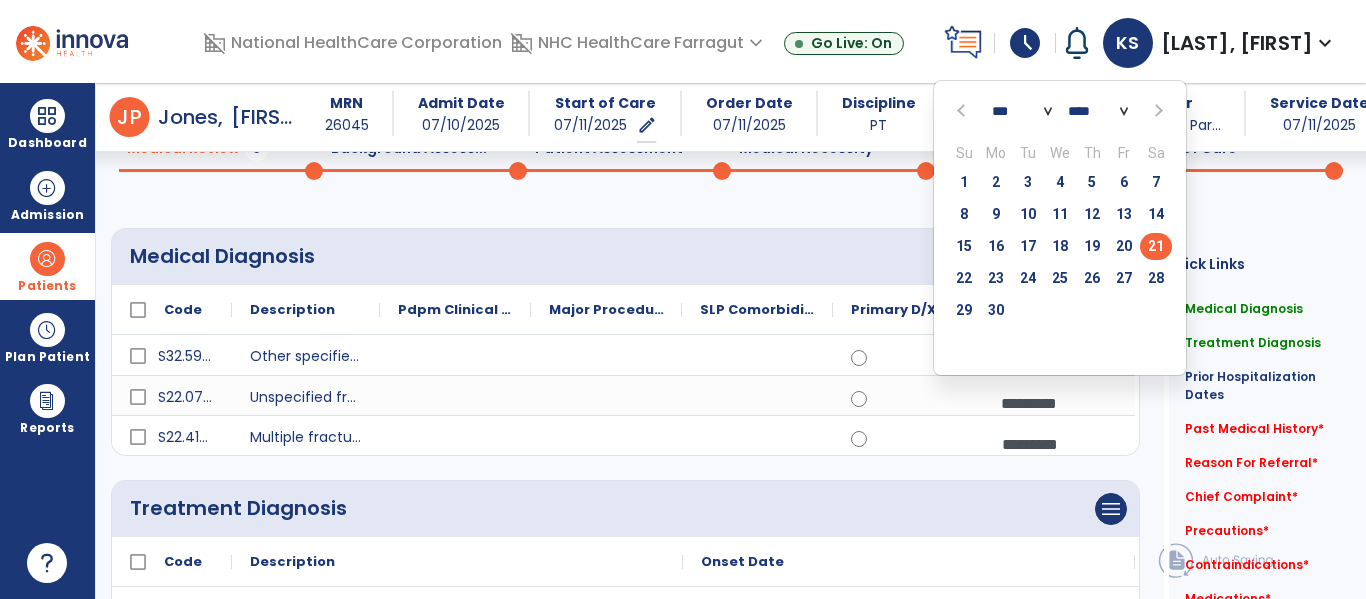 click on "21" 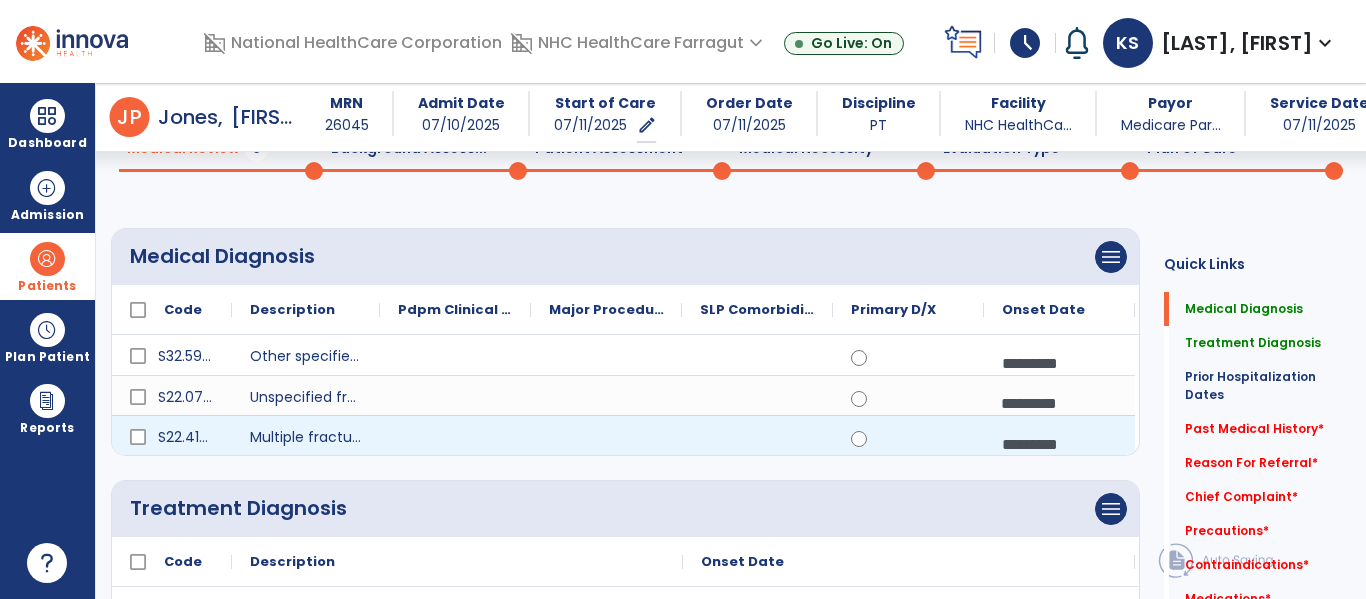 click on "*********" at bounding box center (1059, 444) 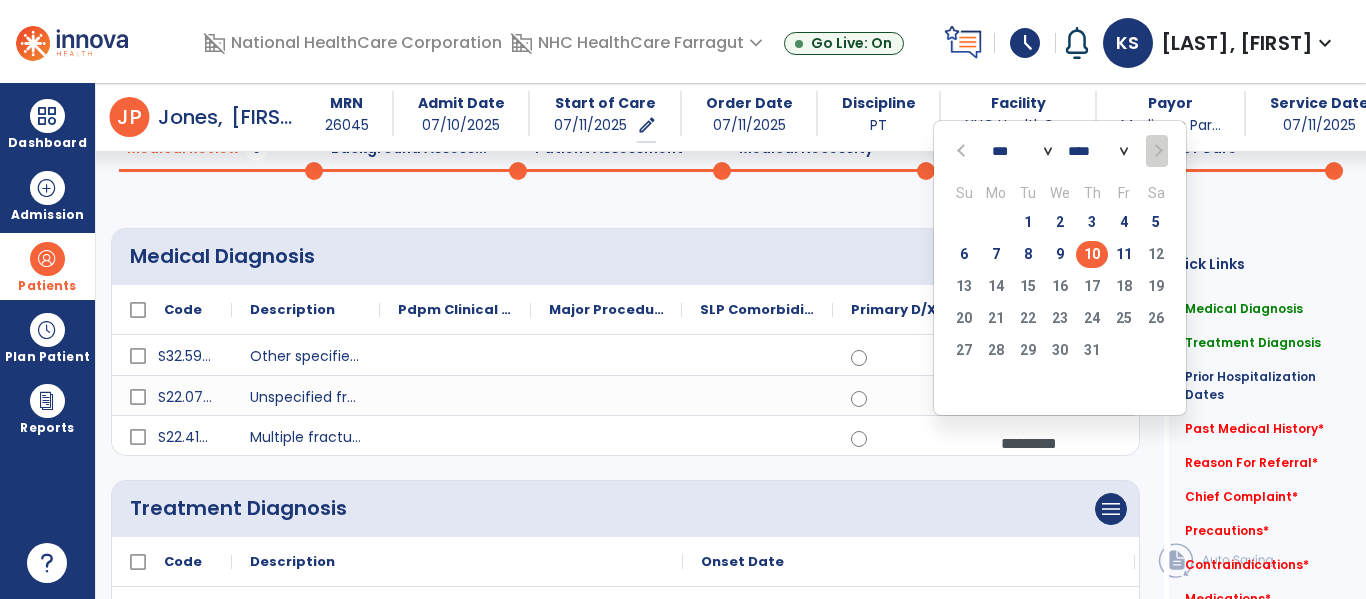 click 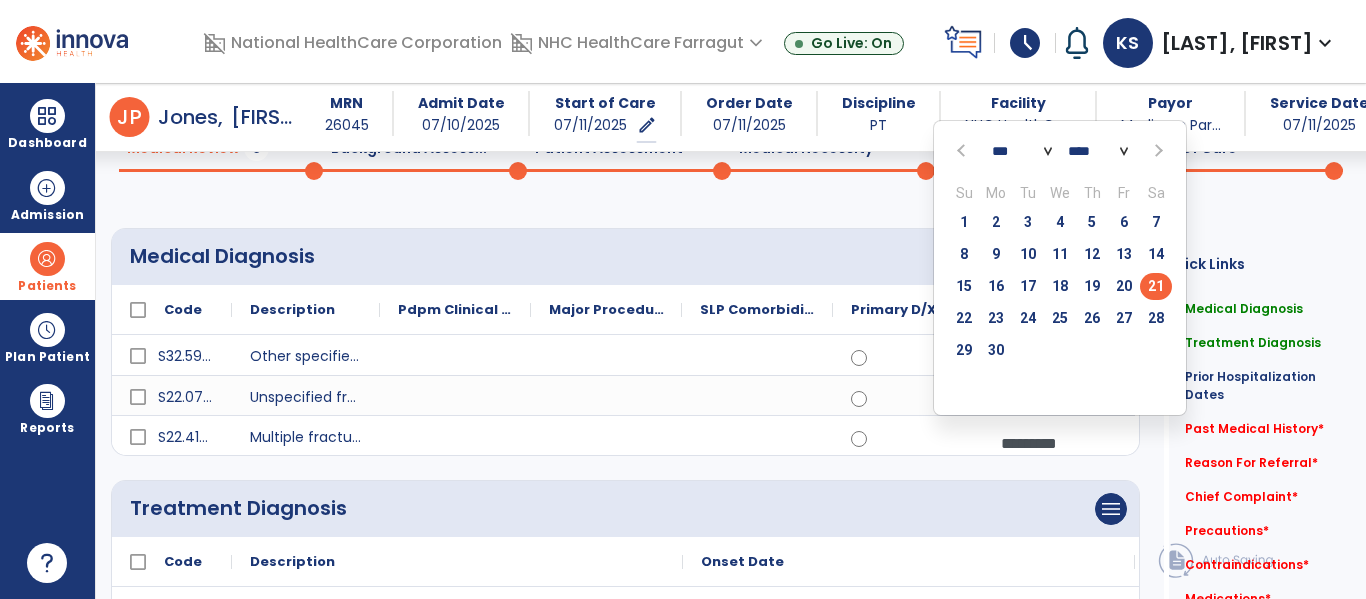 click on "21" 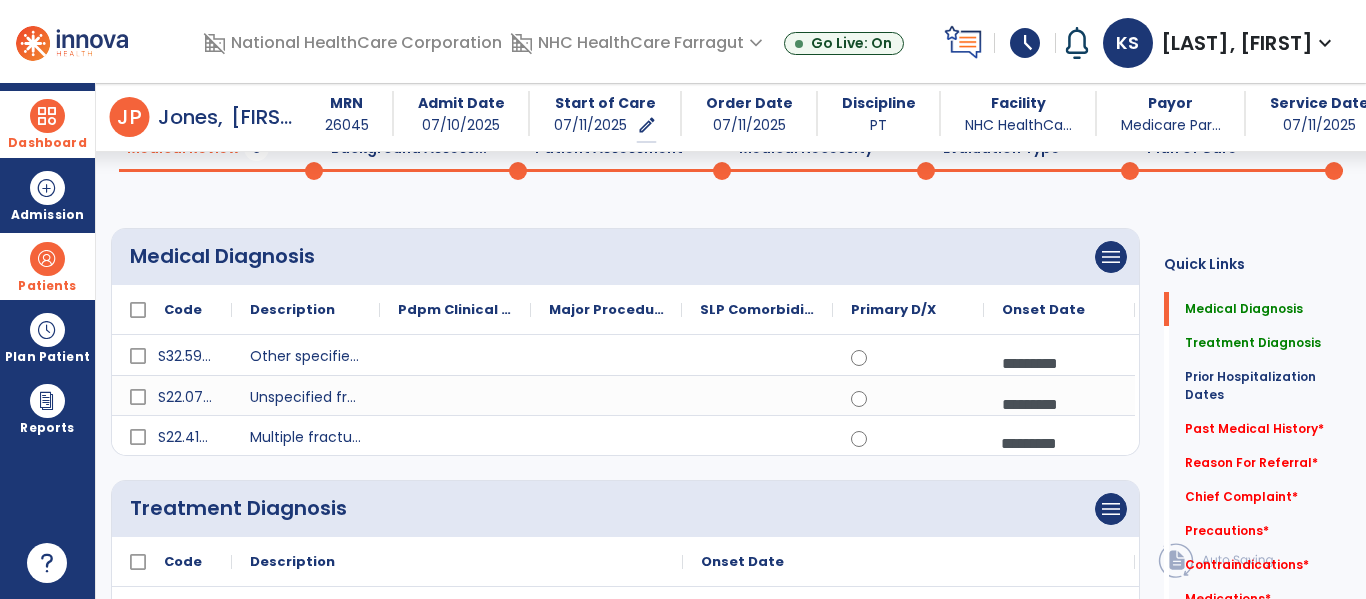 click at bounding box center [47, 116] 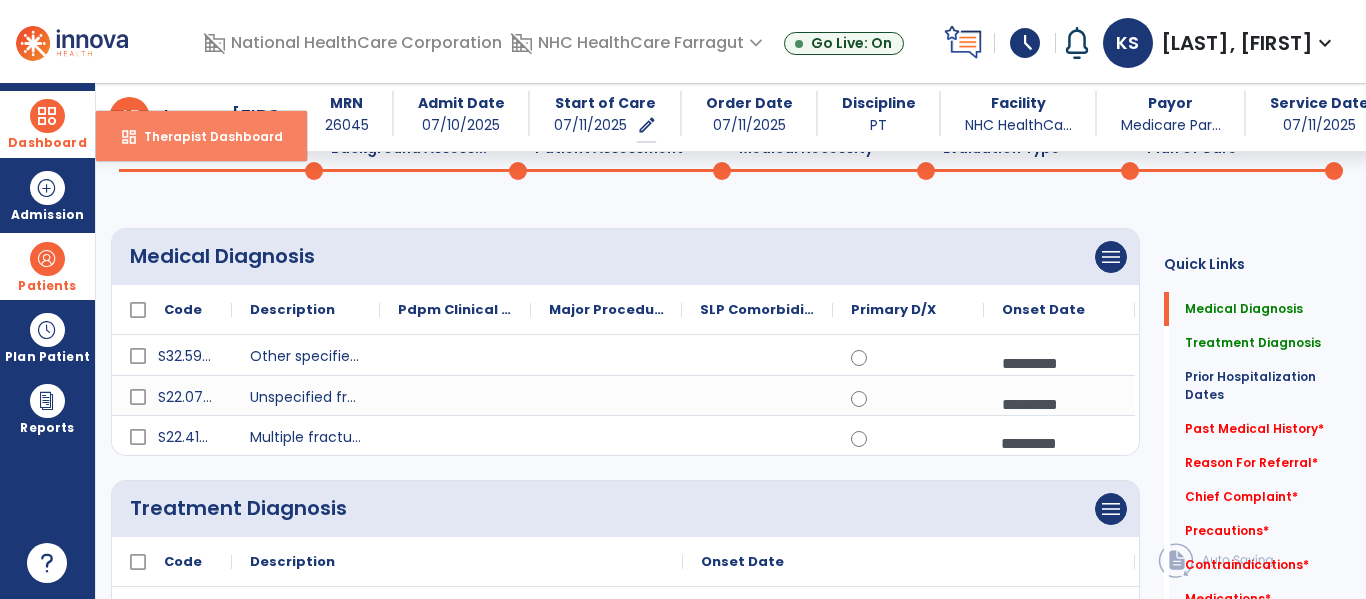click on "Therapist Dashboard" at bounding box center [205, 136] 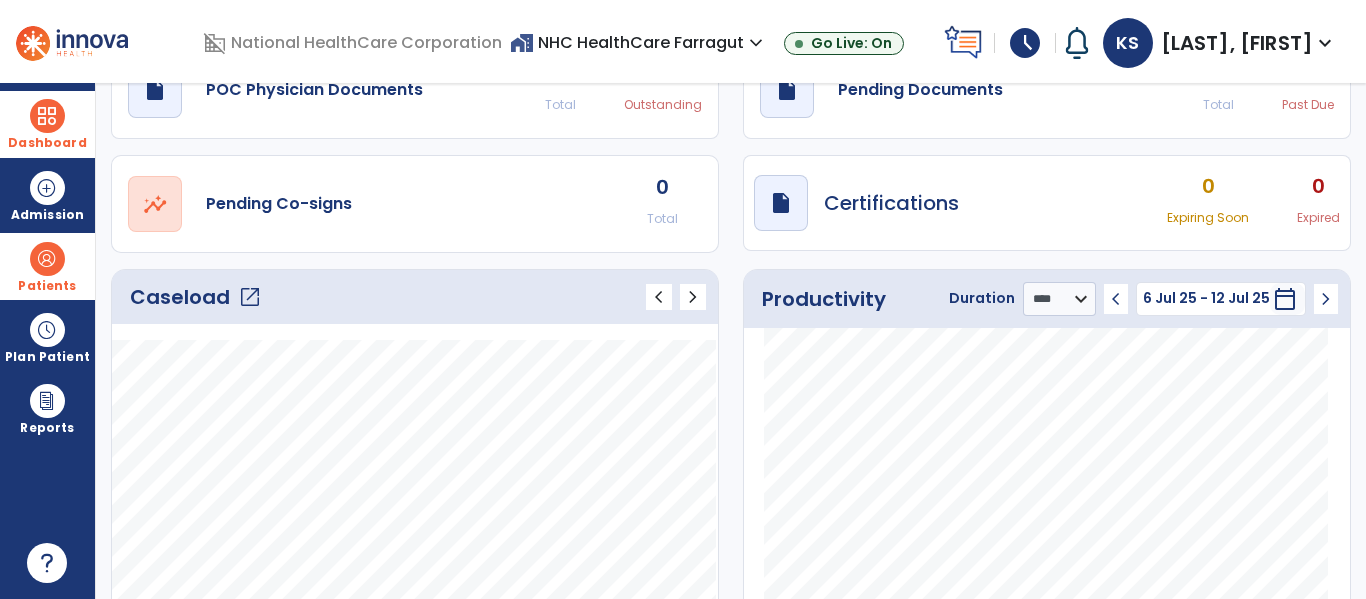 click on "open_in_new" 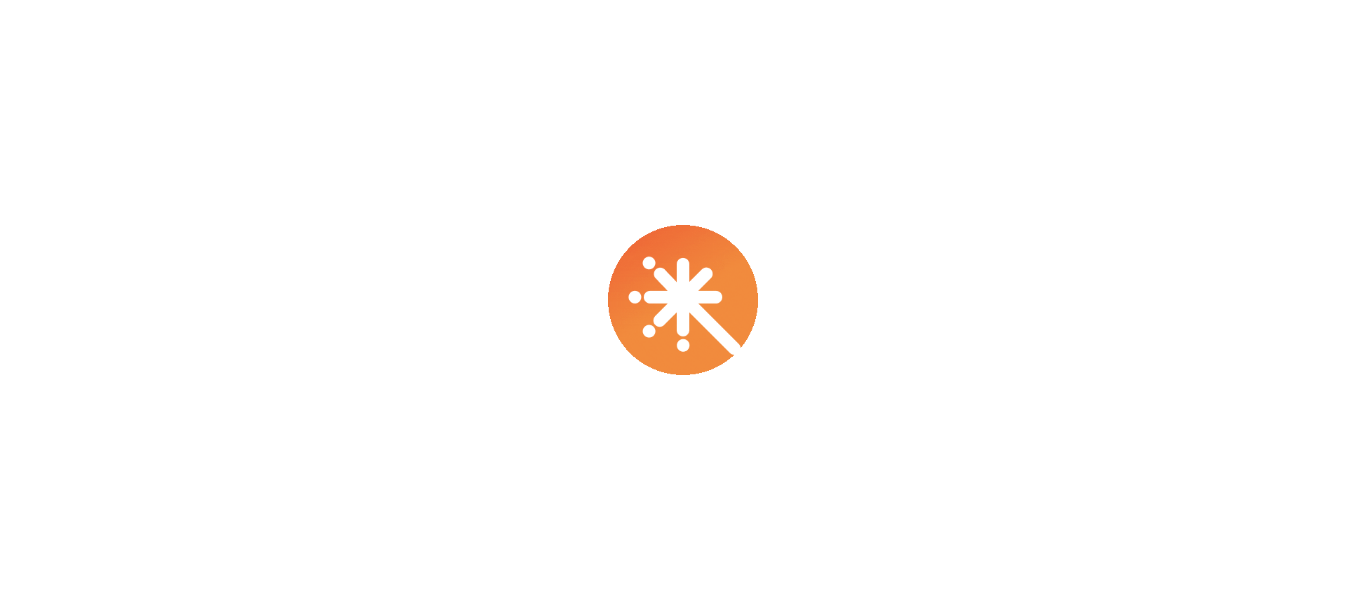 scroll, scrollTop: 0, scrollLeft: 0, axis: both 